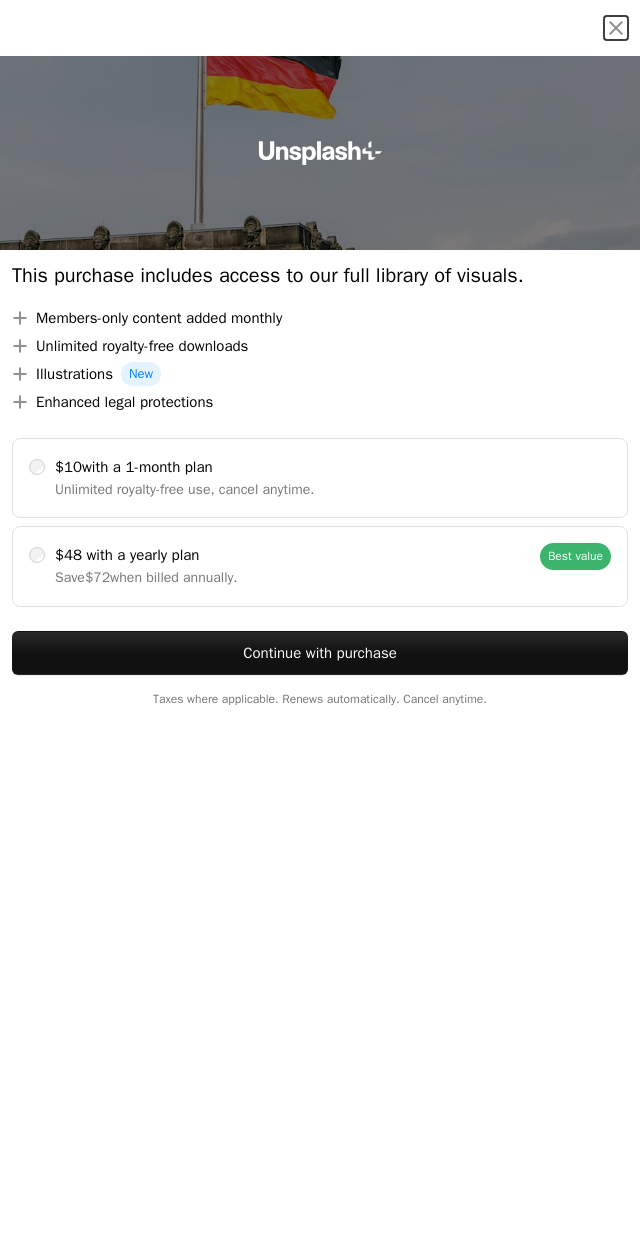 scroll, scrollTop: 0, scrollLeft: 0, axis: both 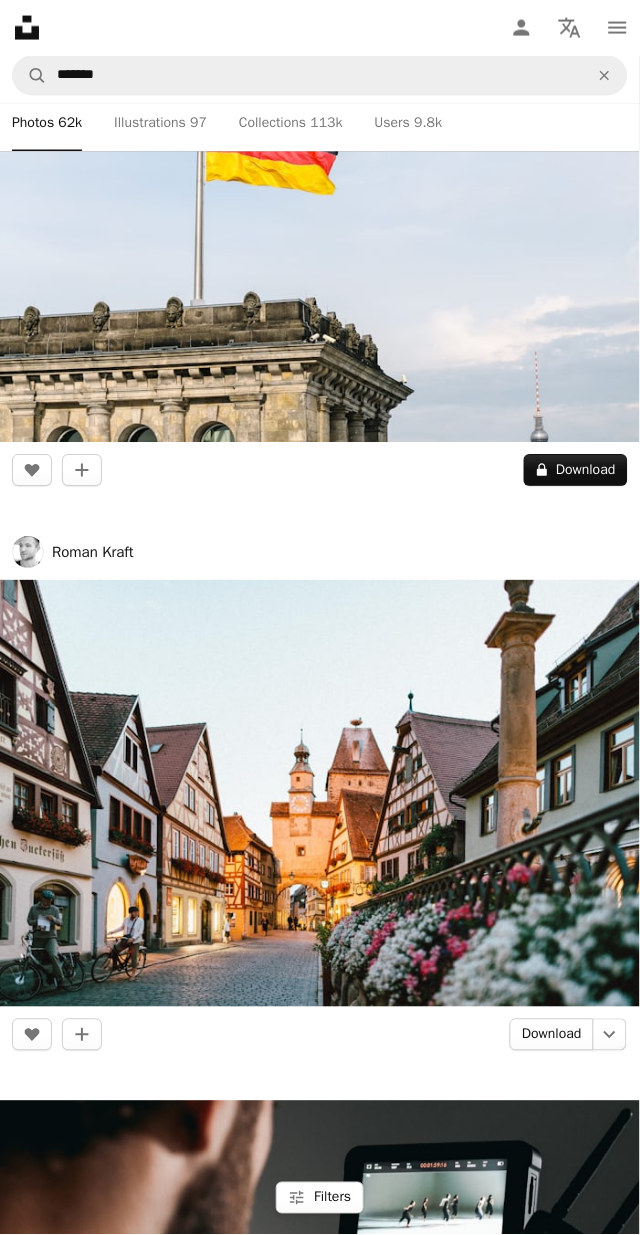 click on "Download" at bounding box center (552, 1036) 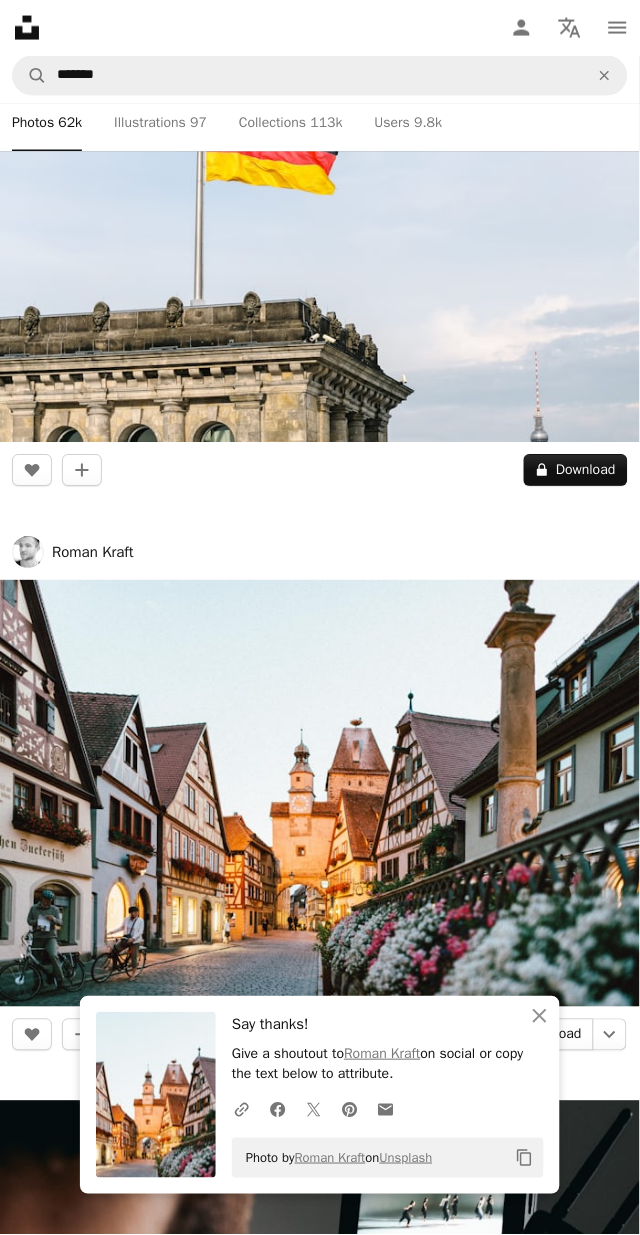 scroll, scrollTop: 437, scrollLeft: 0, axis: vertical 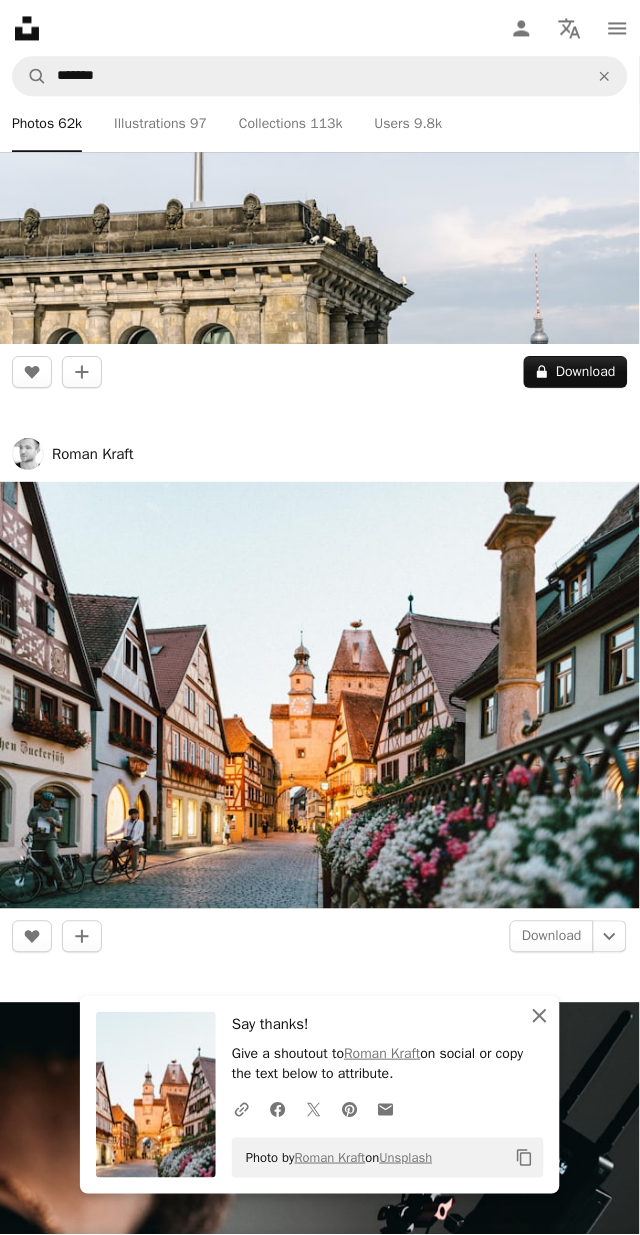 click 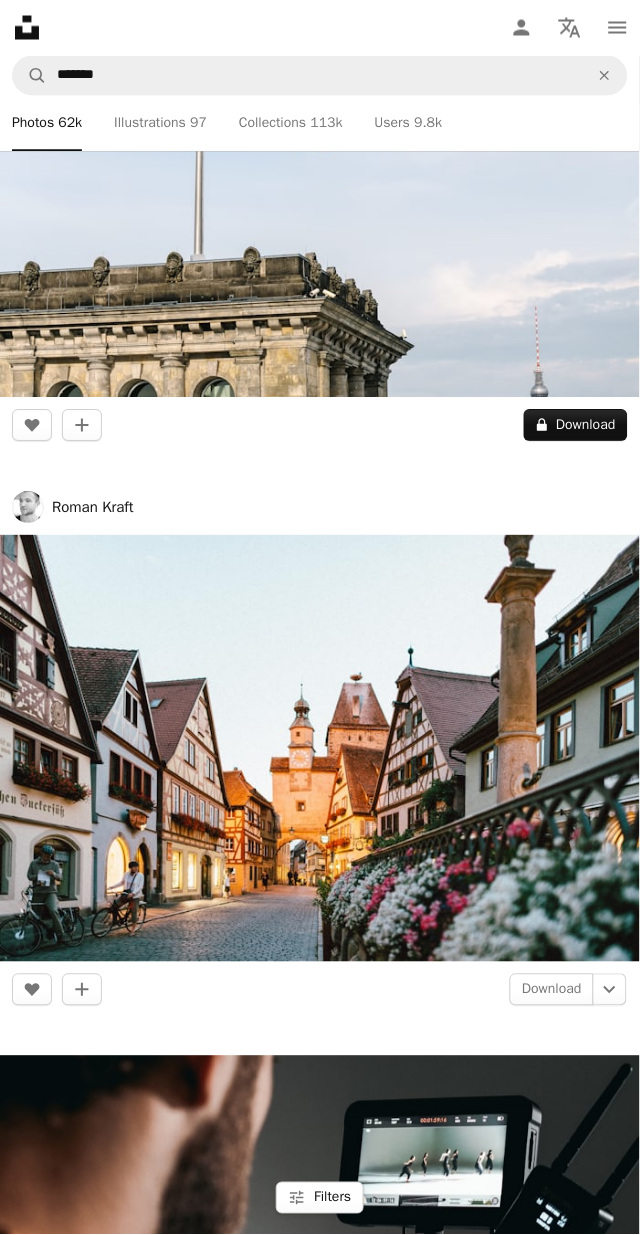 scroll, scrollTop: 381, scrollLeft: 0, axis: vertical 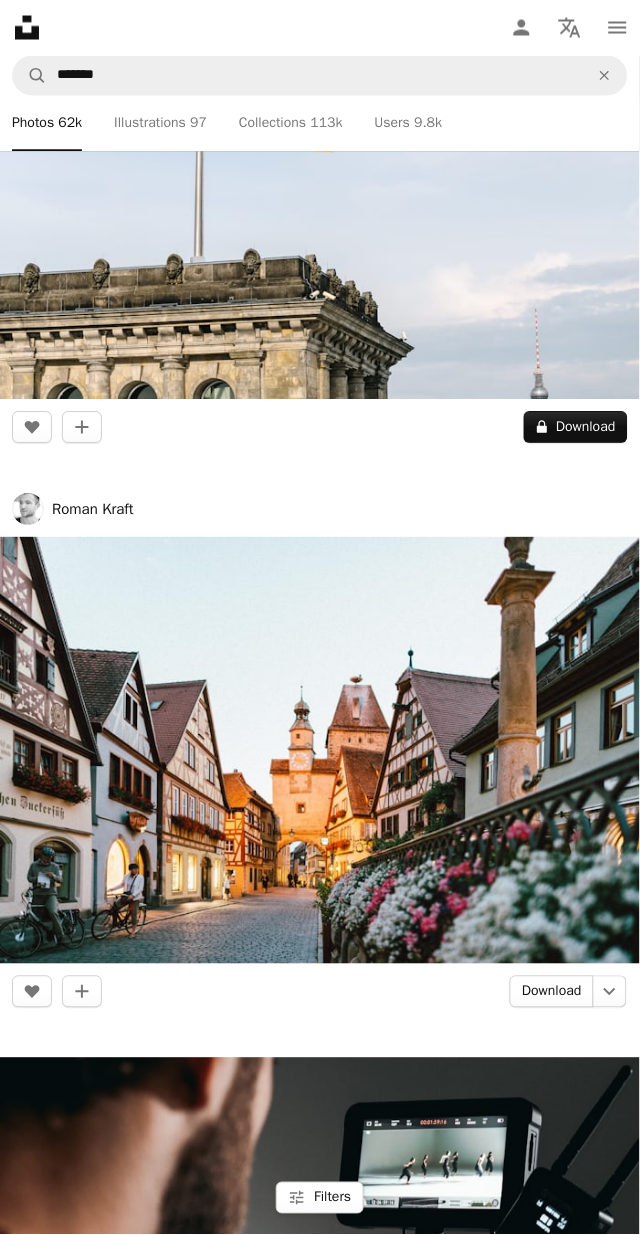 click on "Download" at bounding box center (552, 993) 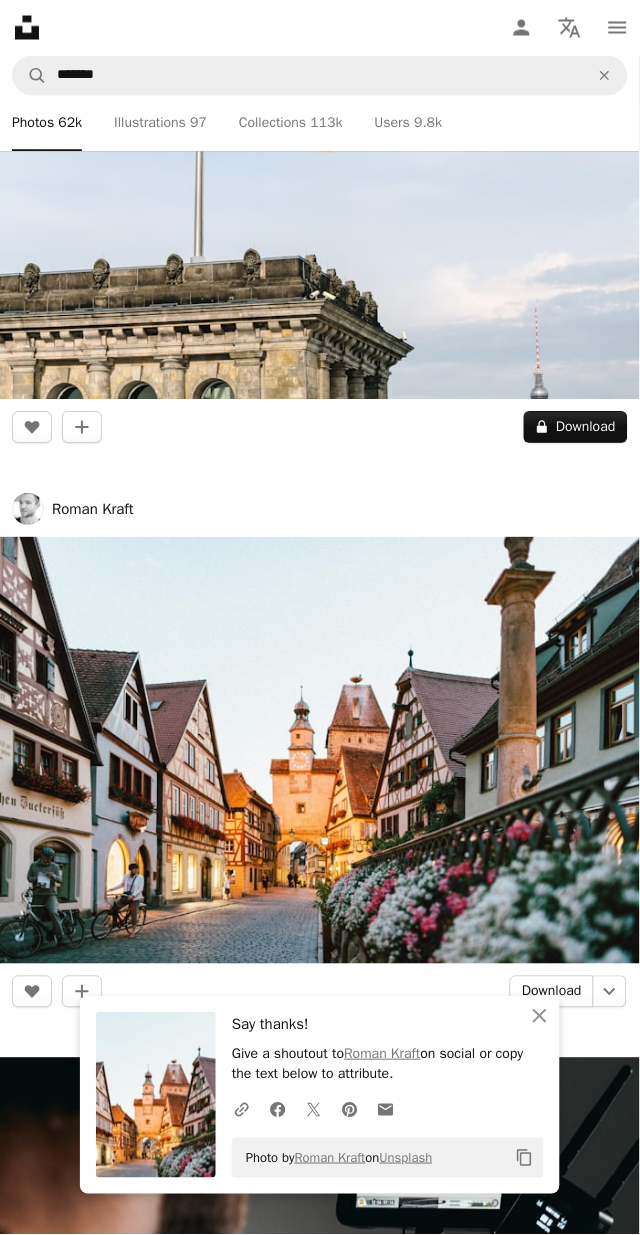 scroll, scrollTop: 481, scrollLeft: 0, axis: vertical 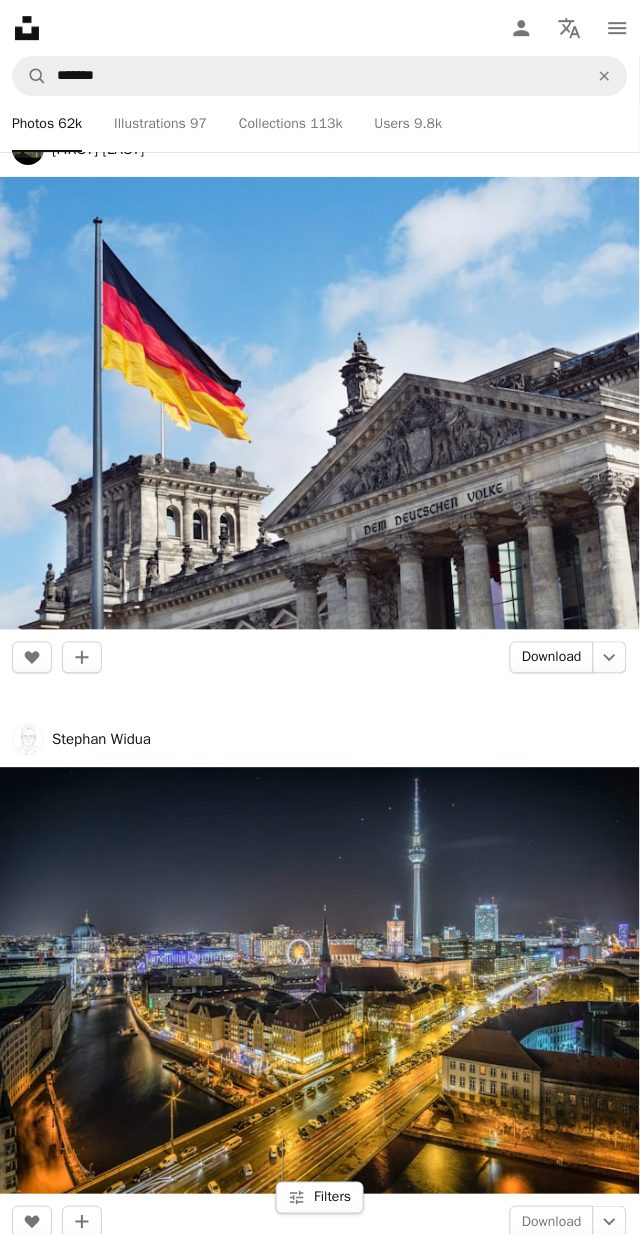 click on "Download" at bounding box center [552, 658] 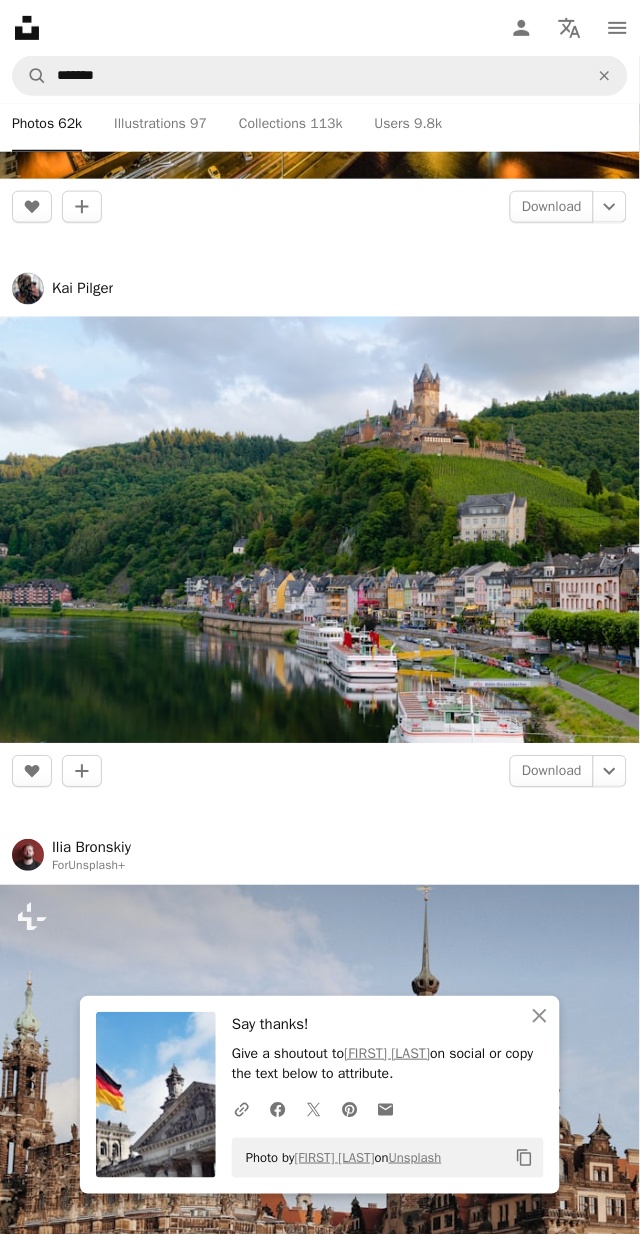 scroll, scrollTop: 4822, scrollLeft: 0, axis: vertical 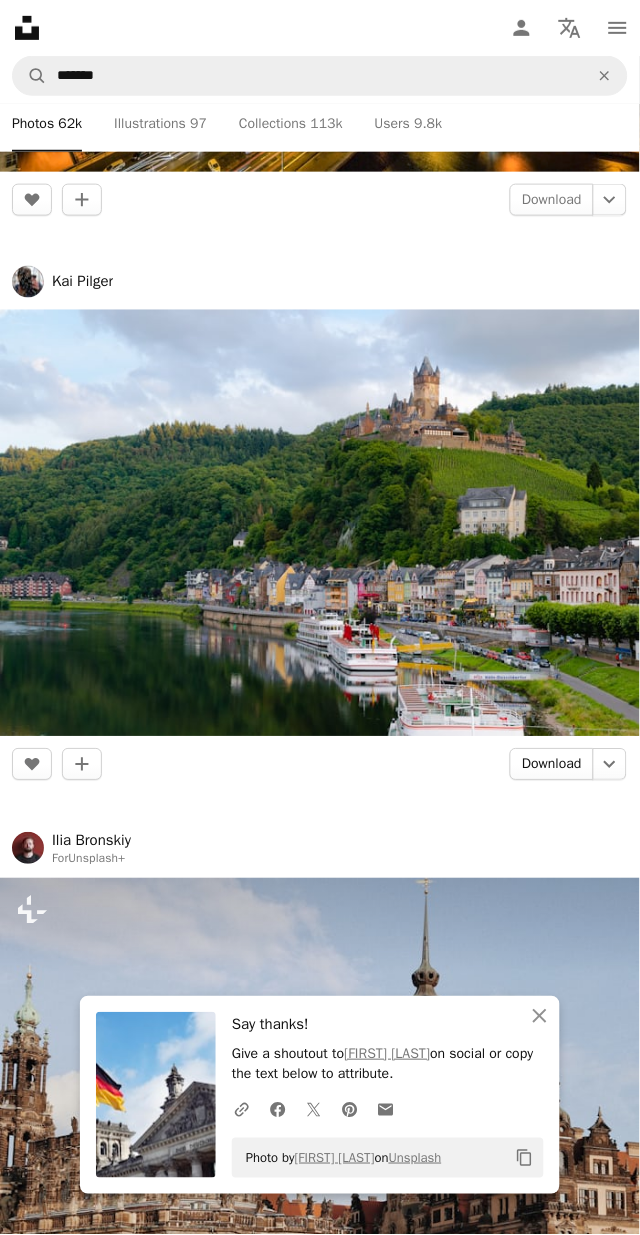 click on "Download" at bounding box center (552, 765) 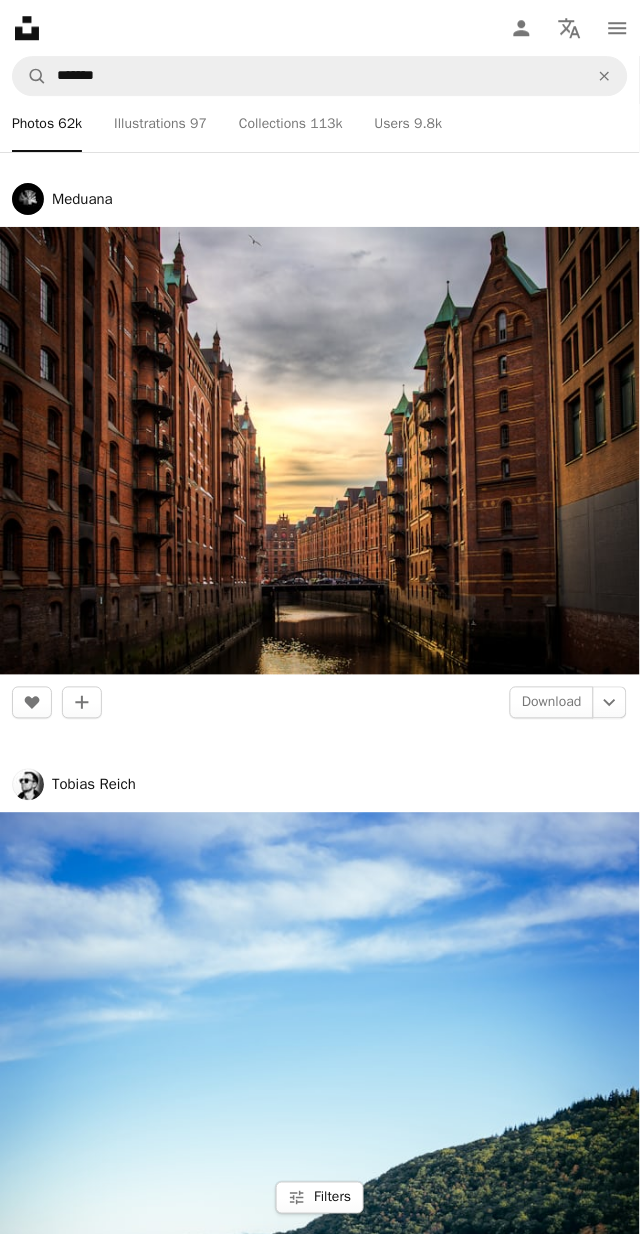 scroll, scrollTop: 6090, scrollLeft: 0, axis: vertical 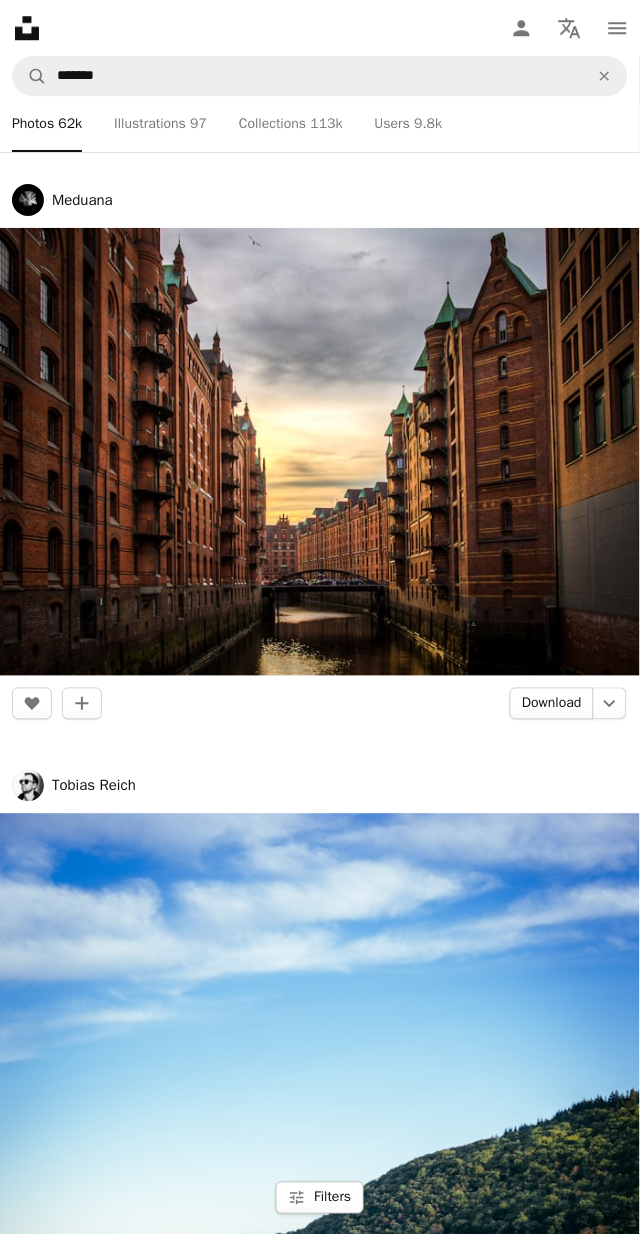 click on "Download" at bounding box center [552, 704] 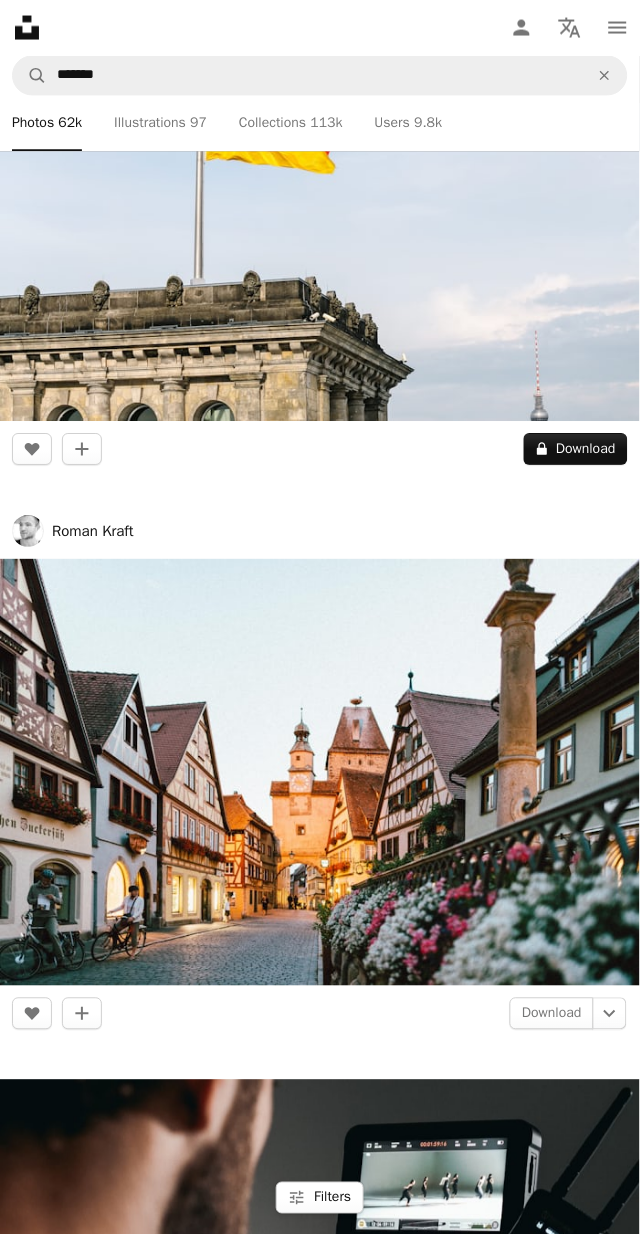 scroll, scrollTop: 0, scrollLeft: 0, axis: both 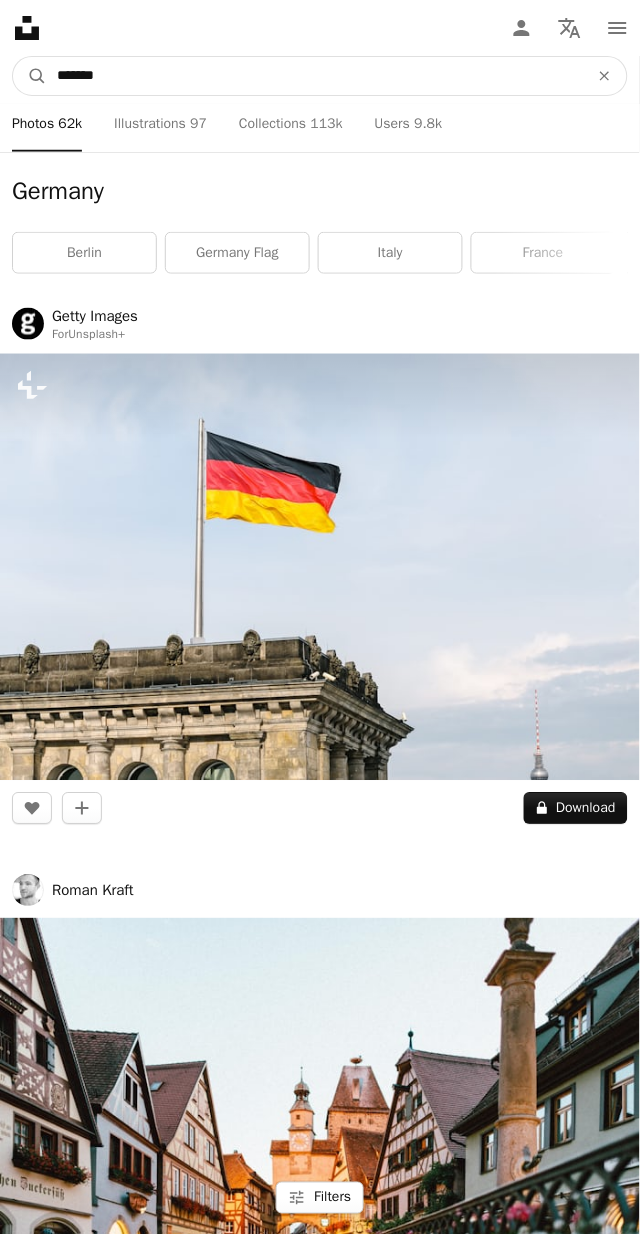 click on "*******" at bounding box center (315, 76) 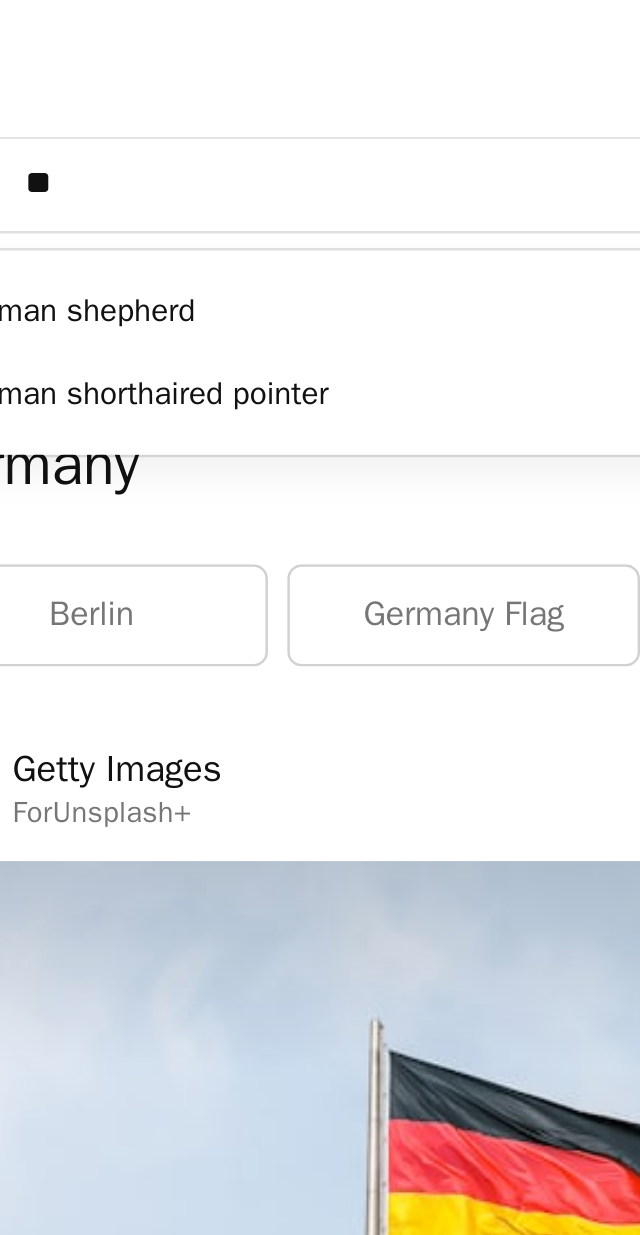 type on "*" 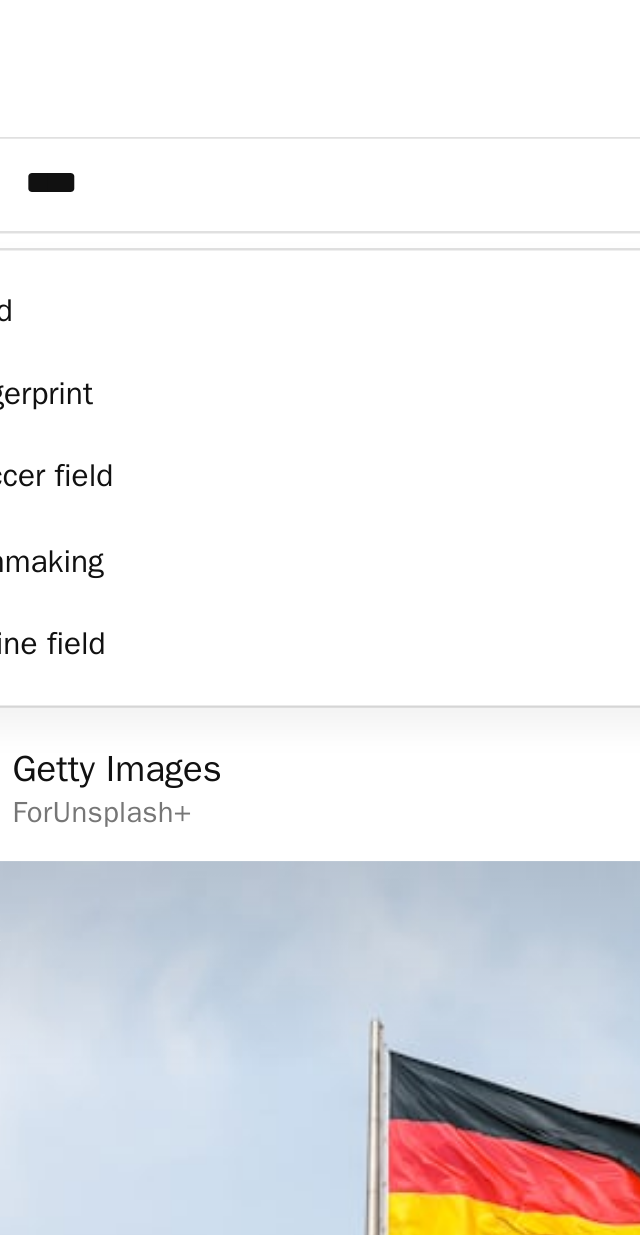 type on "*****" 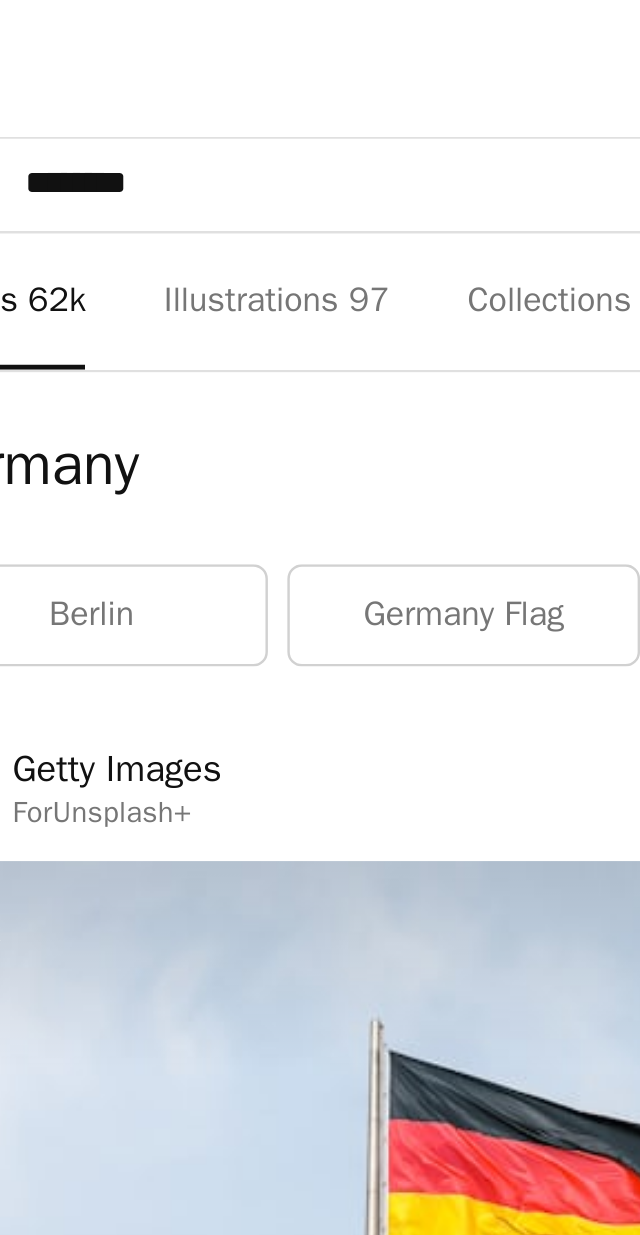 type on "*******" 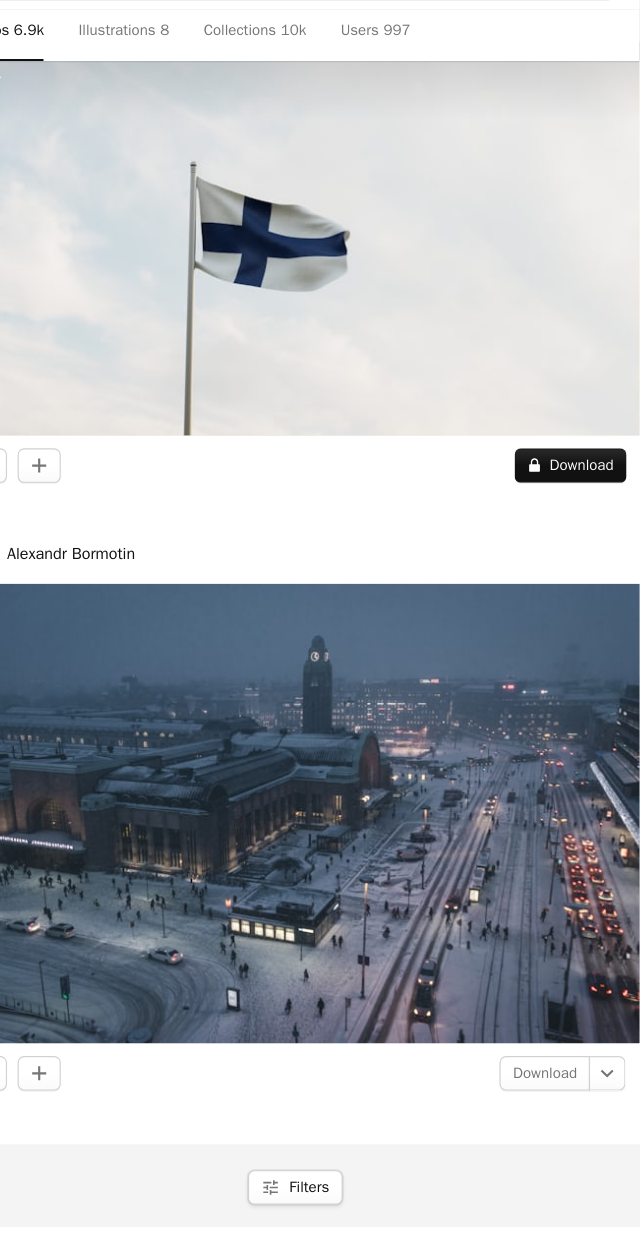 scroll, scrollTop: 228, scrollLeft: 0, axis: vertical 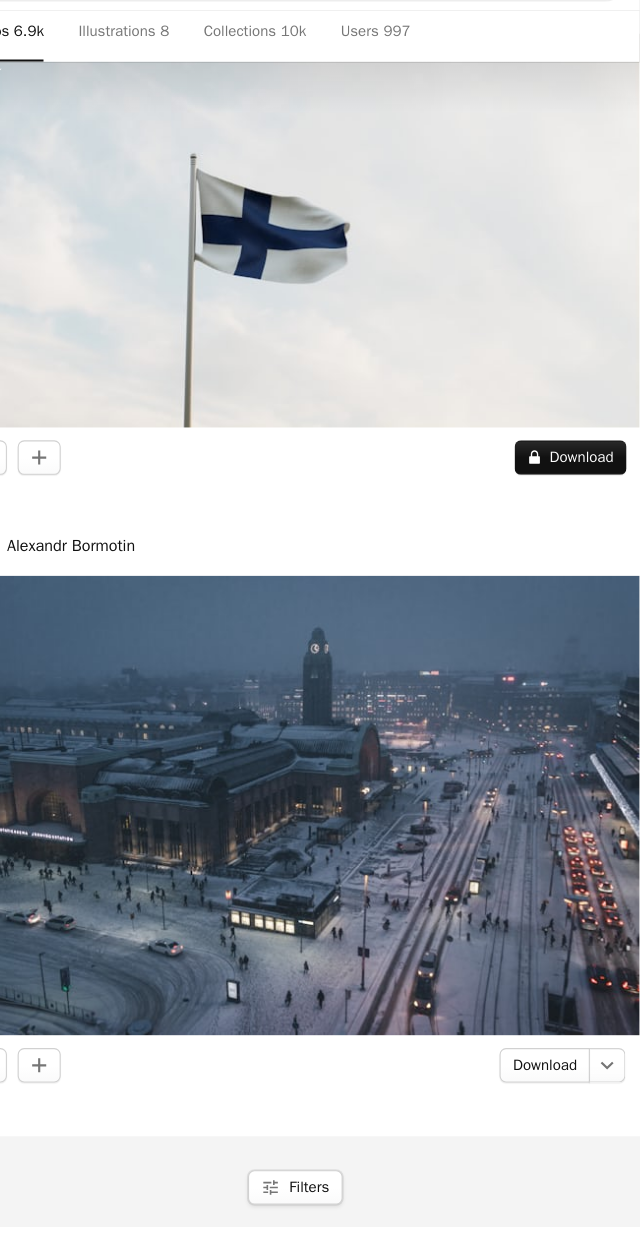 click on "Download" at bounding box center (552, 1085) 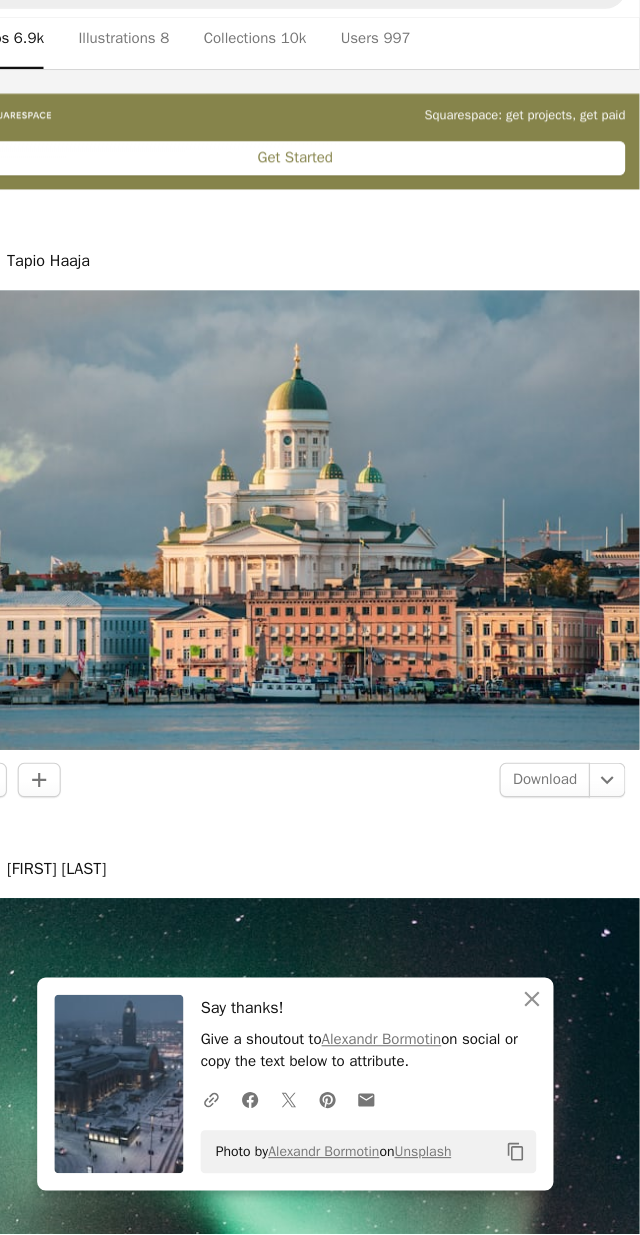 scroll, scrollTop: 1844, scrollLeft: 0, axis: vertical 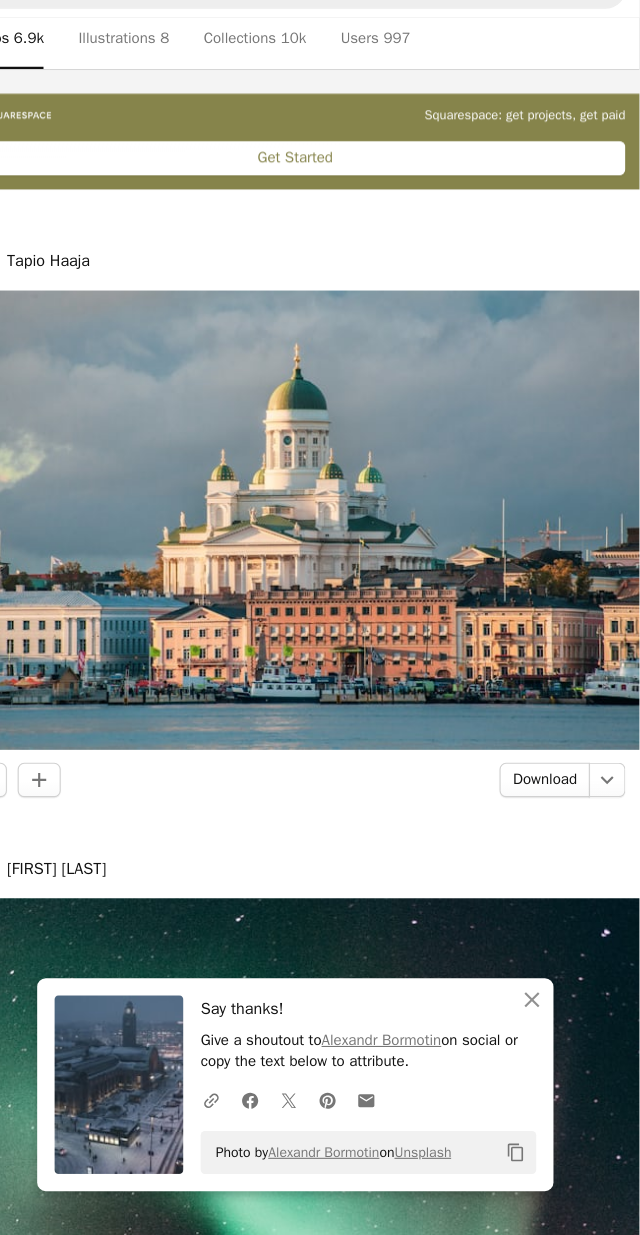 click on "Download" at bounding box center [552, 813] 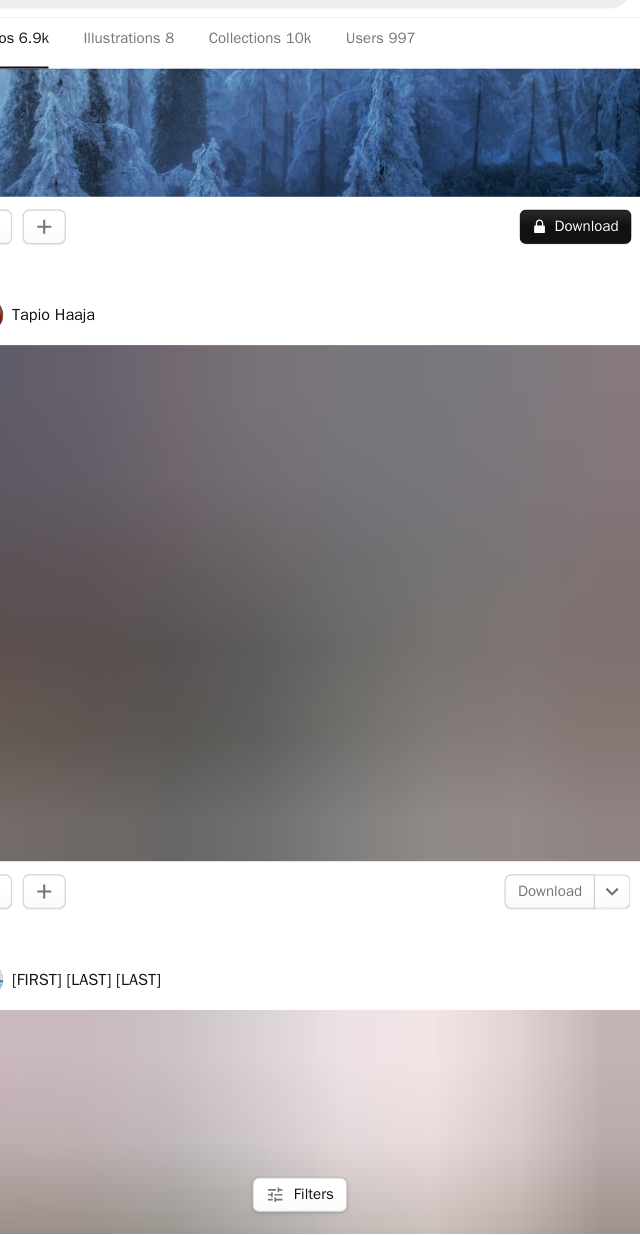 scroll, scrollTop: 3972, scrollLeft: 0, axis: vertical 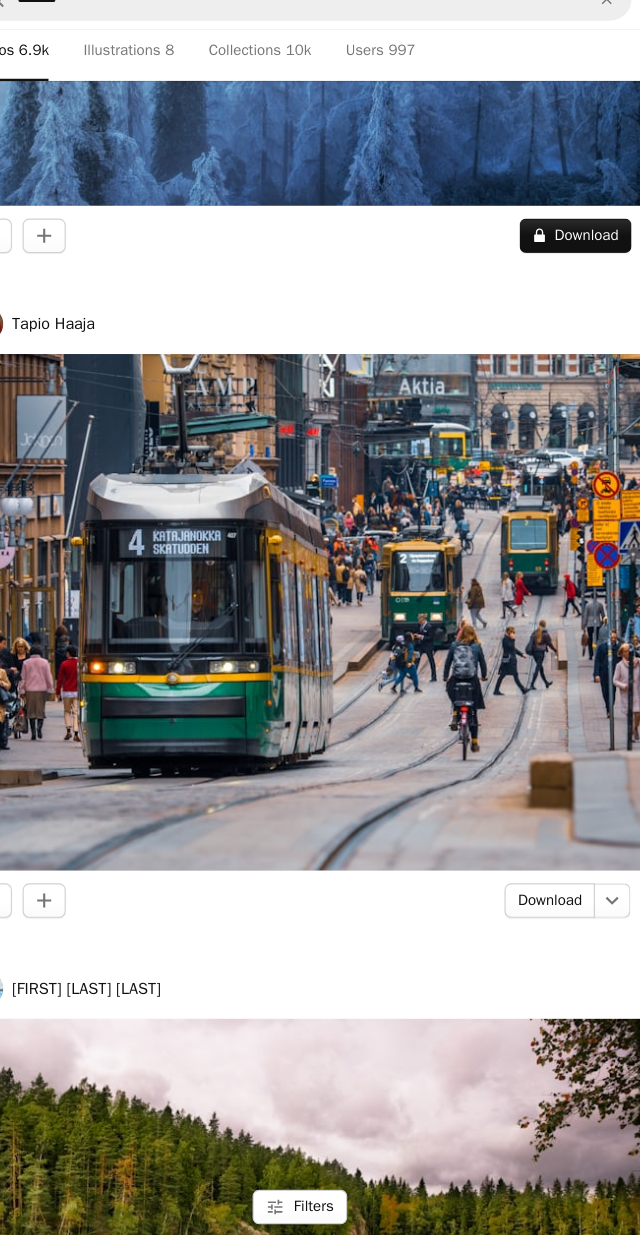 click on "Download" at bounding box center [552, 914] 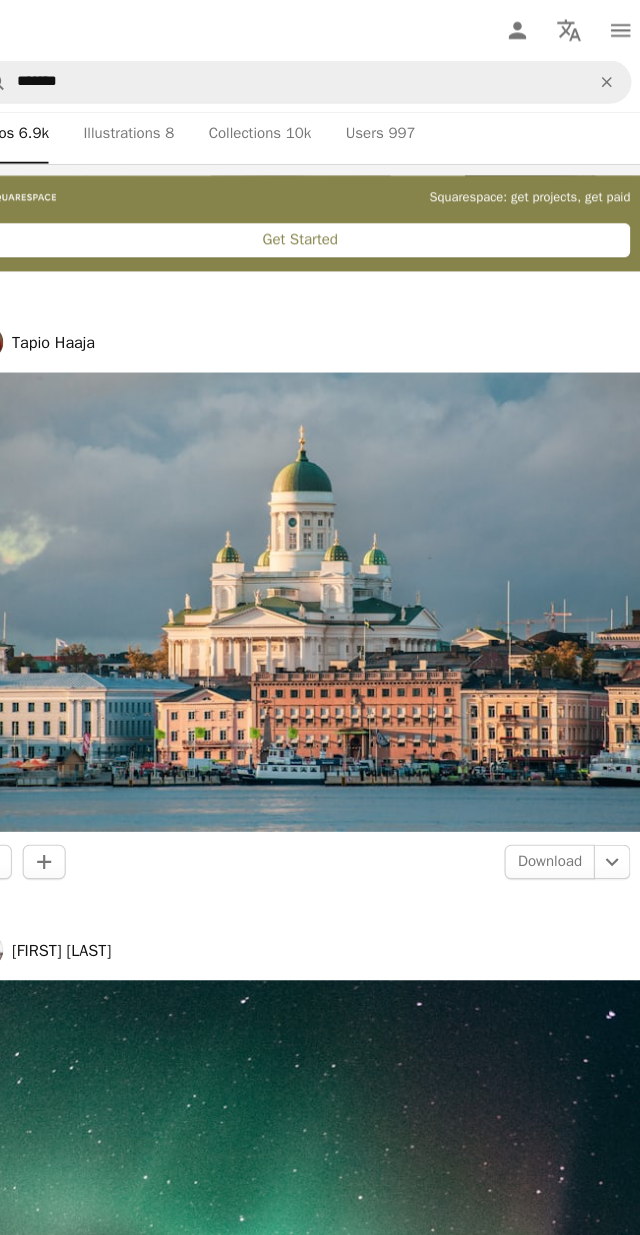scroll, scrollTop: 0, scrollLeft: 0, axis: both 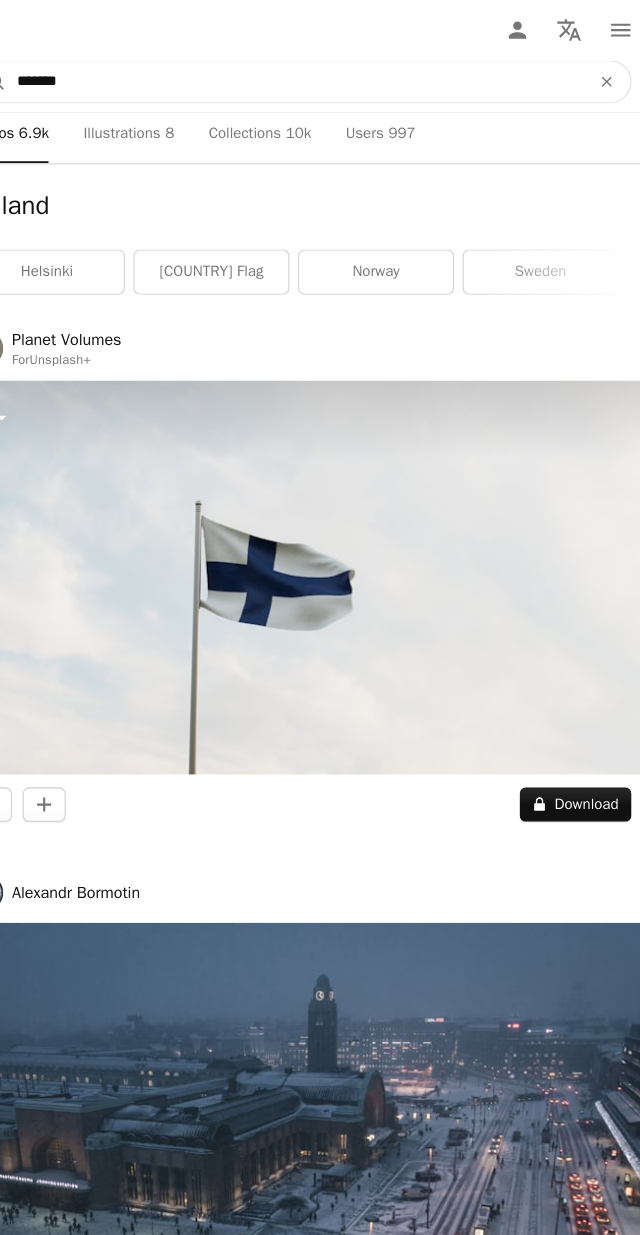 click on "*******" at bounding box center (315, 76) 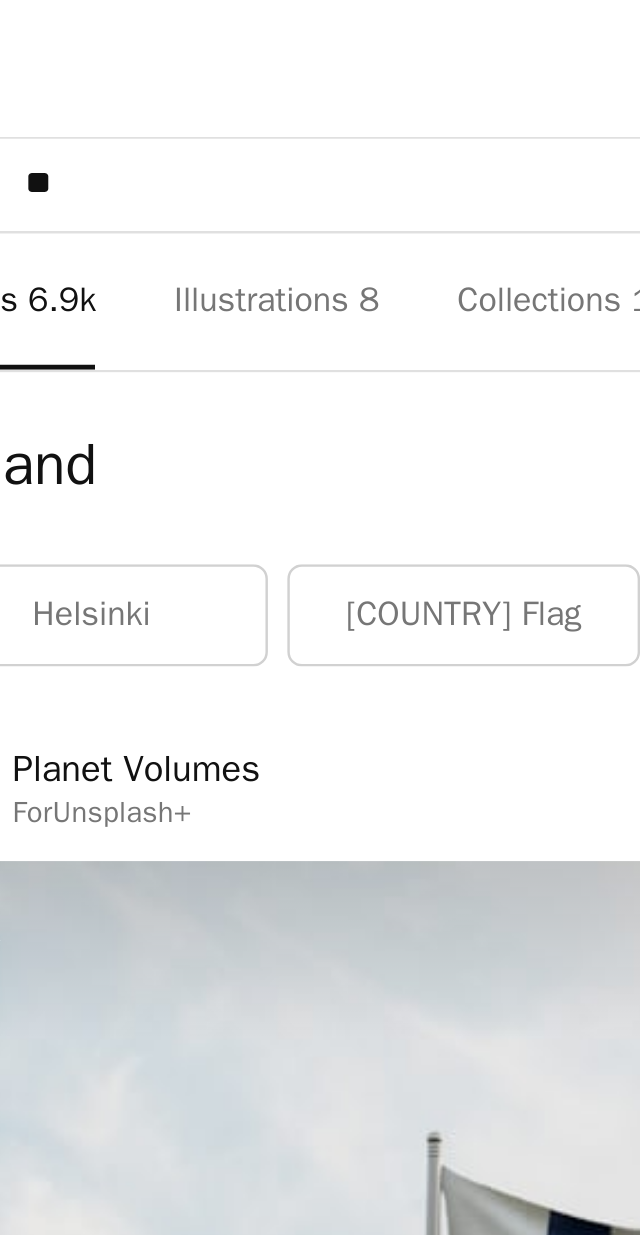 type on "*" 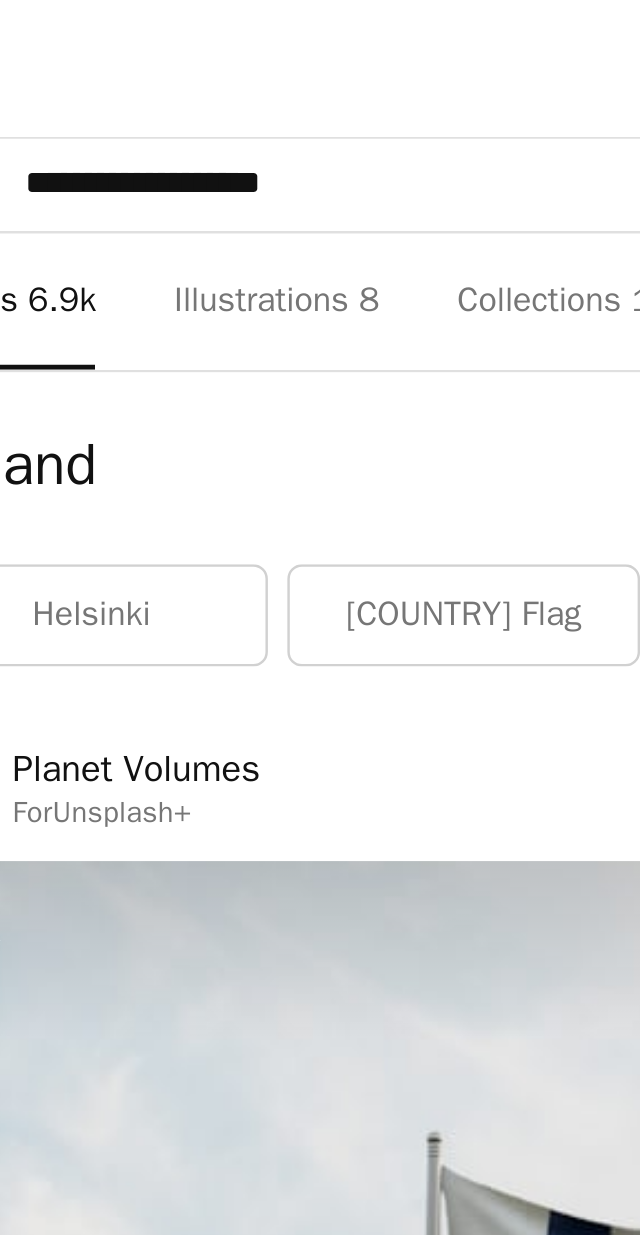 type on "**********" 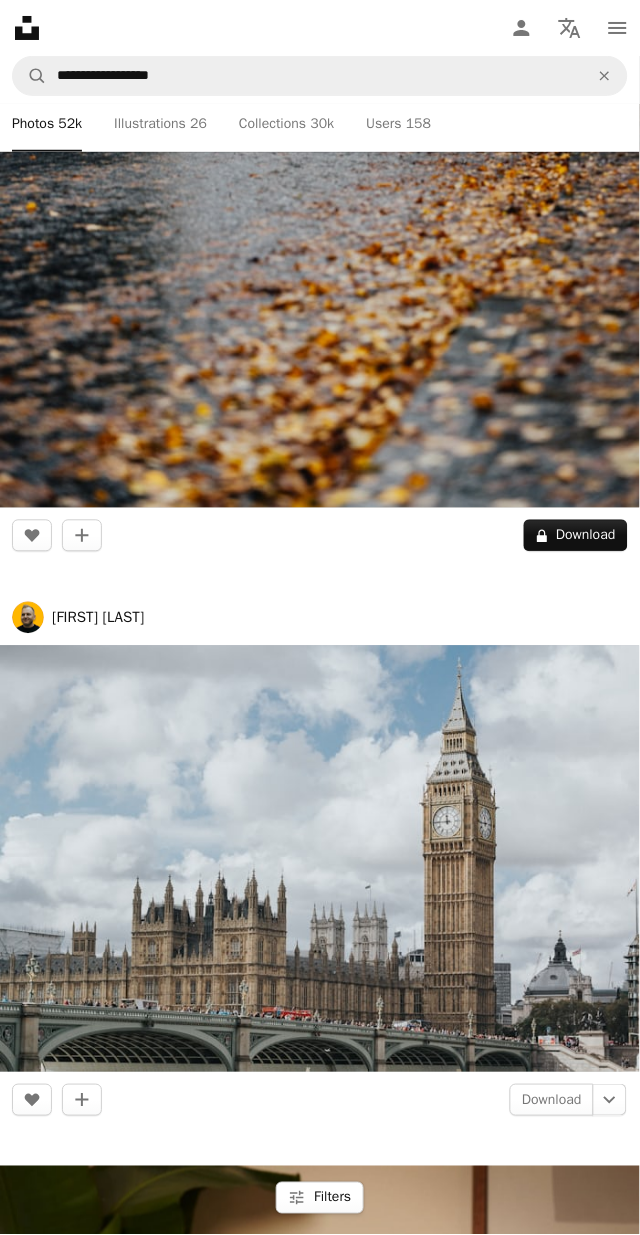 scroll, scrollTop: 806, scrollLeft: 0, axis: vertical 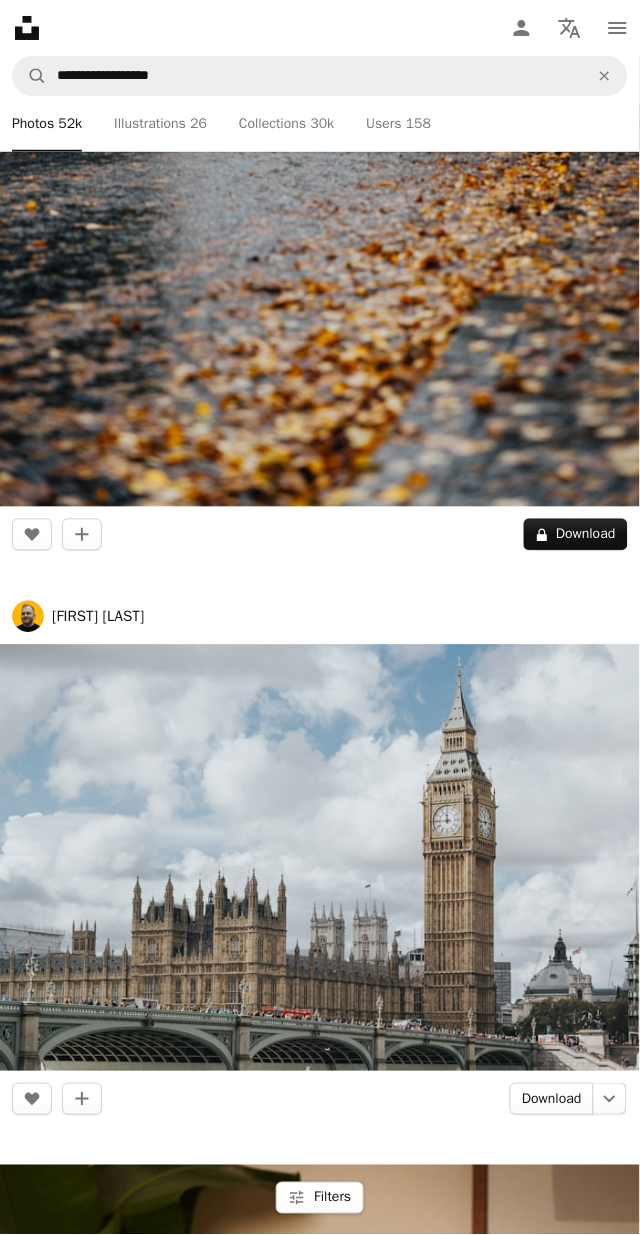 click on "Download" at bounding box center (552, 1100) 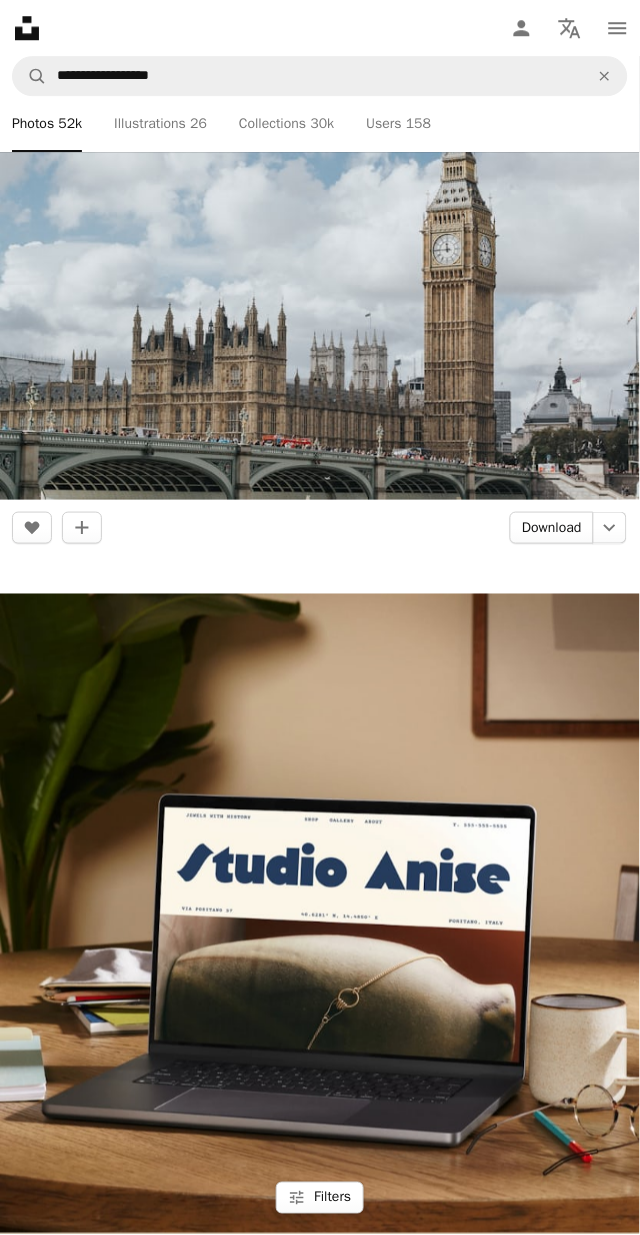scroll, scrollTop: 0, scrollLeft: 0, axis: both 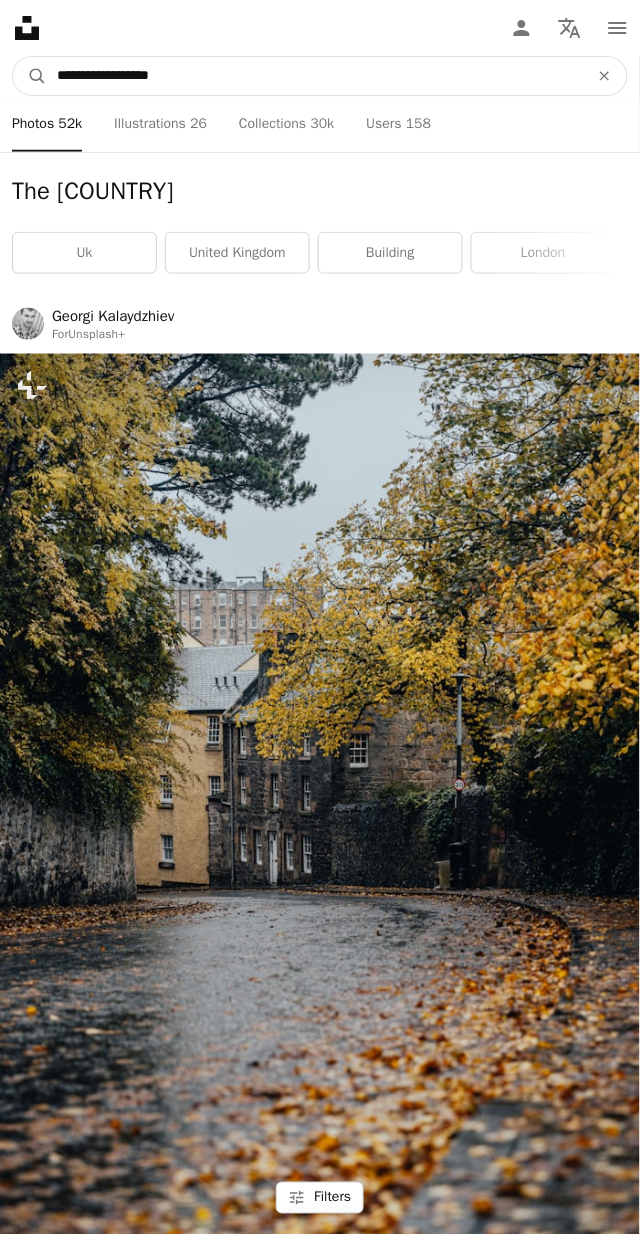 click on "**********" at bounding box center (315, 76) 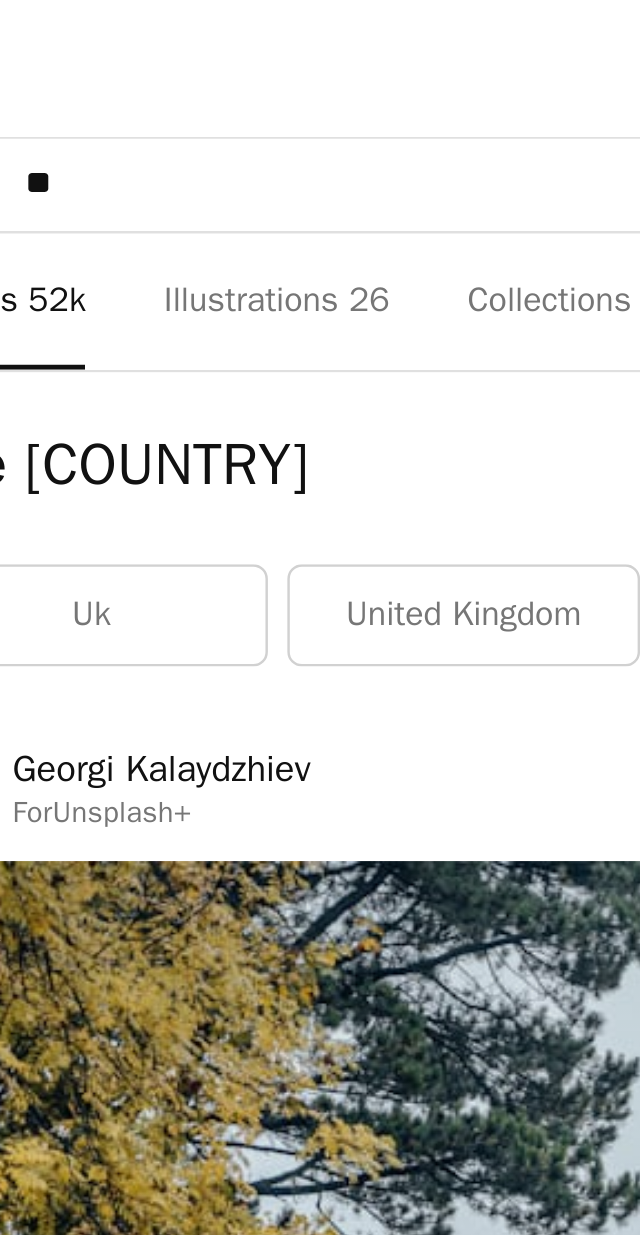 type on "*" 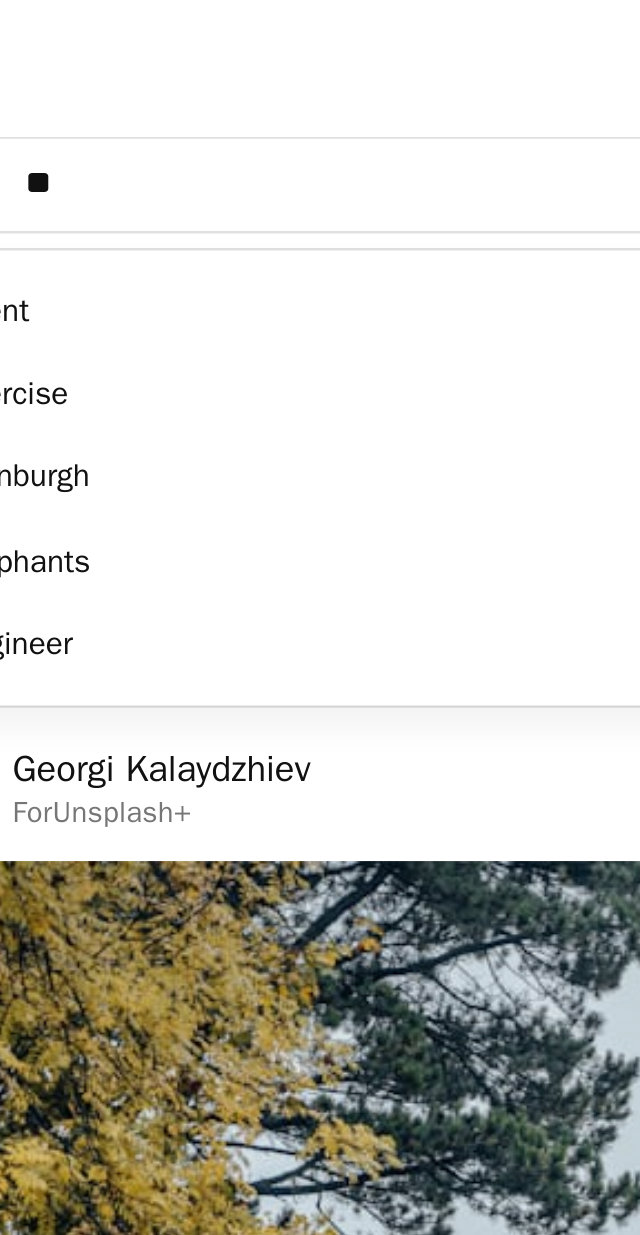 type on "***" 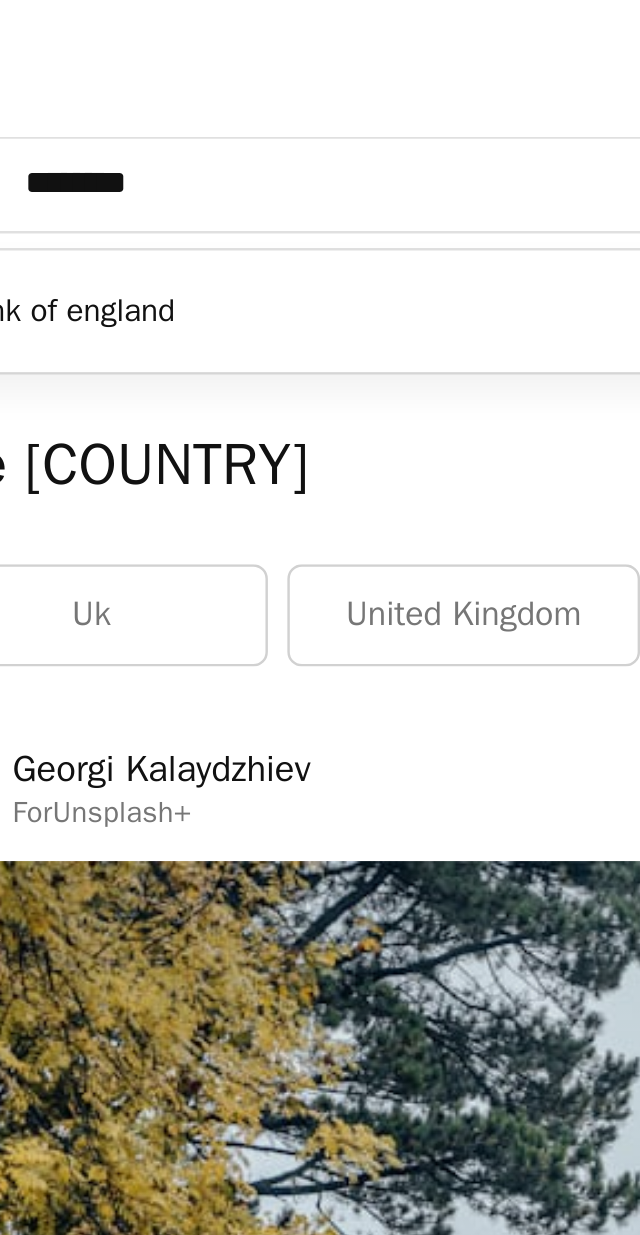 type on "*******" 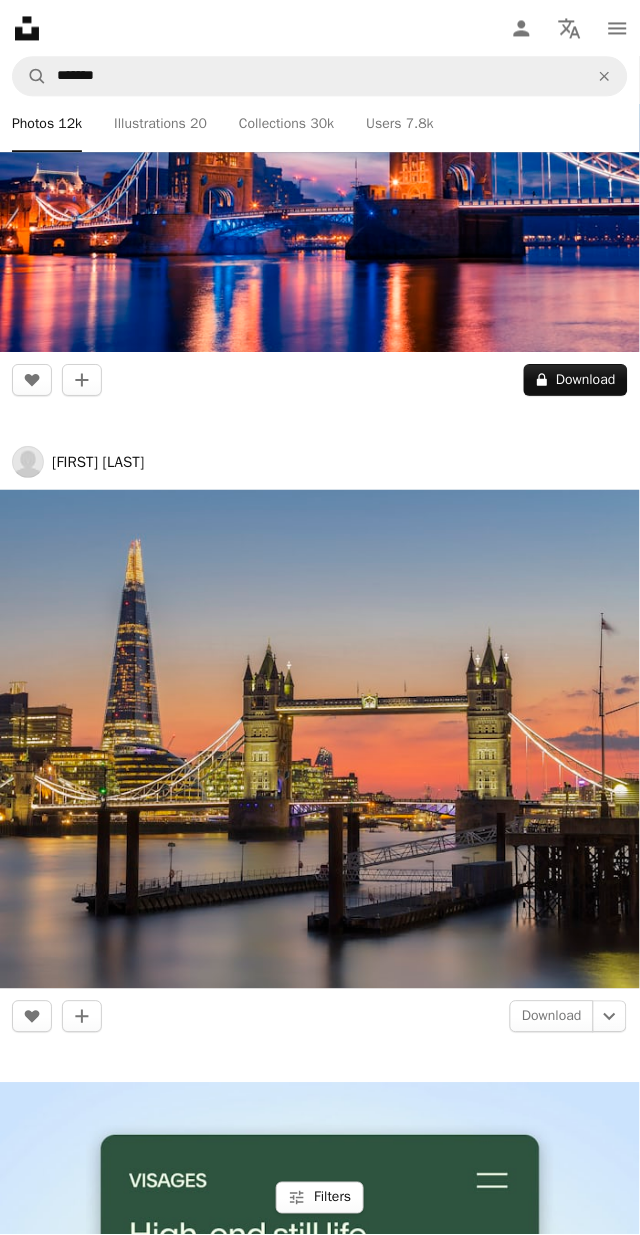 scroll, scrollTop: 446, scrollLeft: 0, axis: vertical 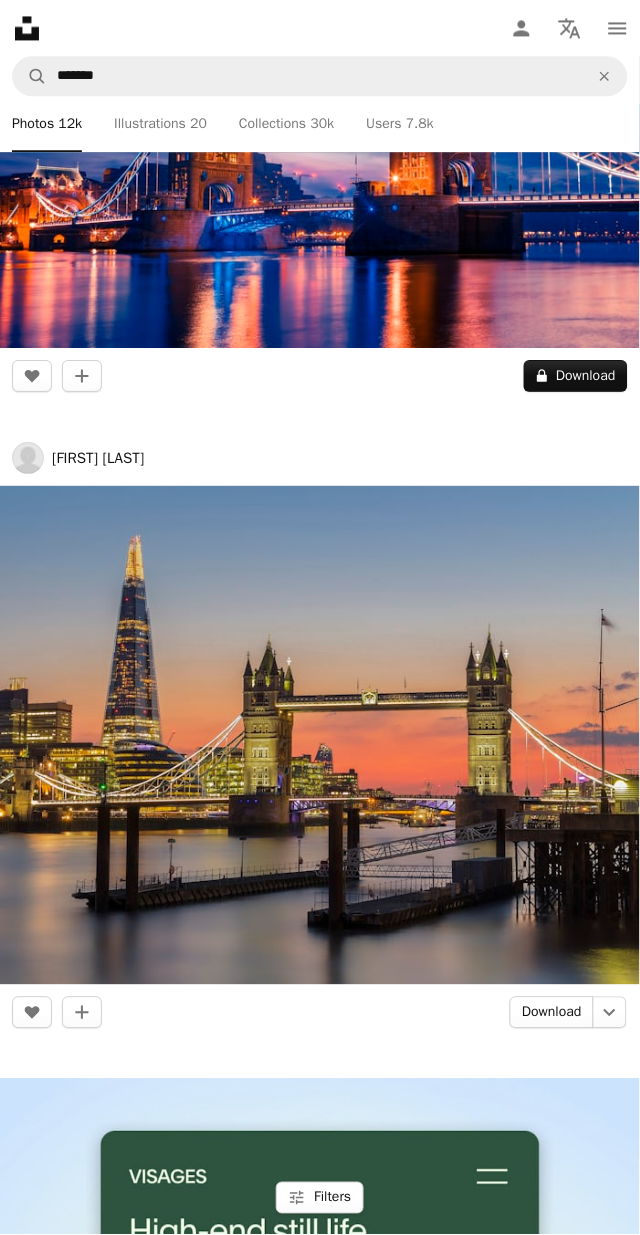 click on "Download" at bounding box center [552, 1013] 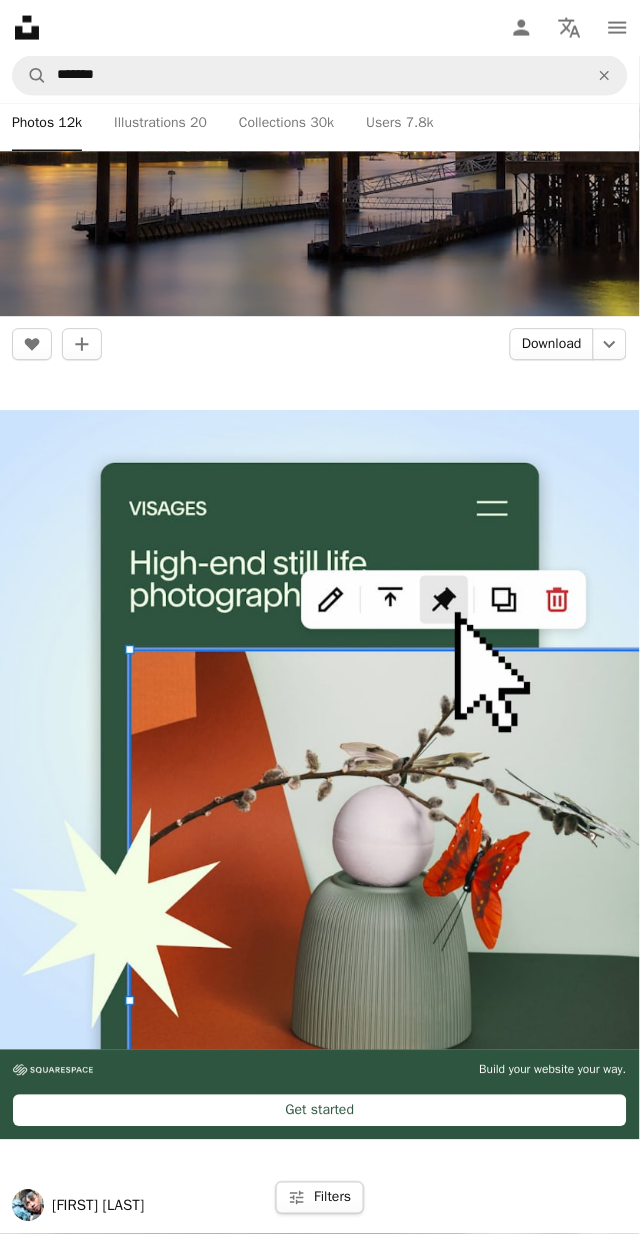 scroll, scrollTop: 0, scrollLeft: 0, axis: both 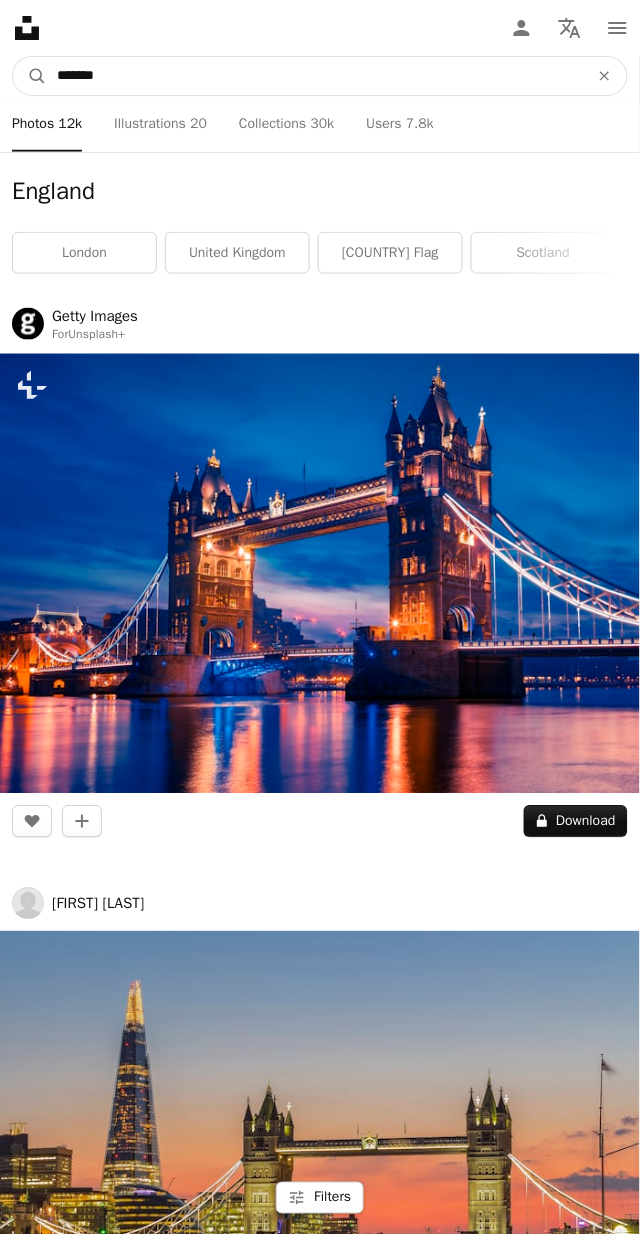 click on "*******" at bounding box center (315, 76) 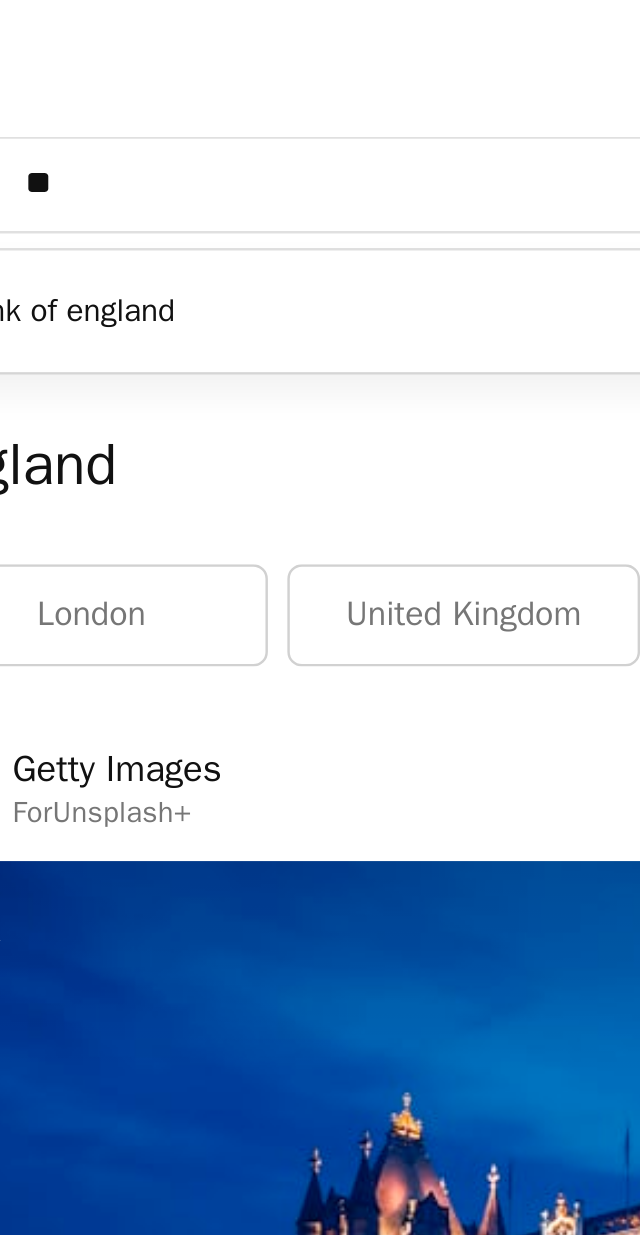 type on "*" 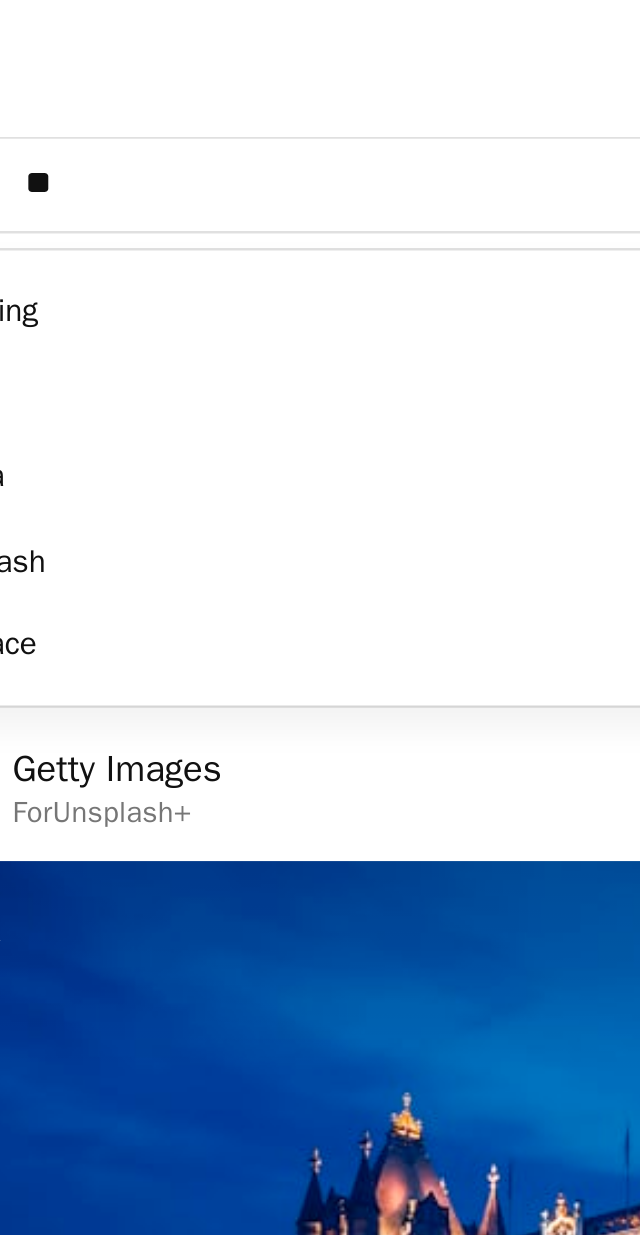 type on "***" 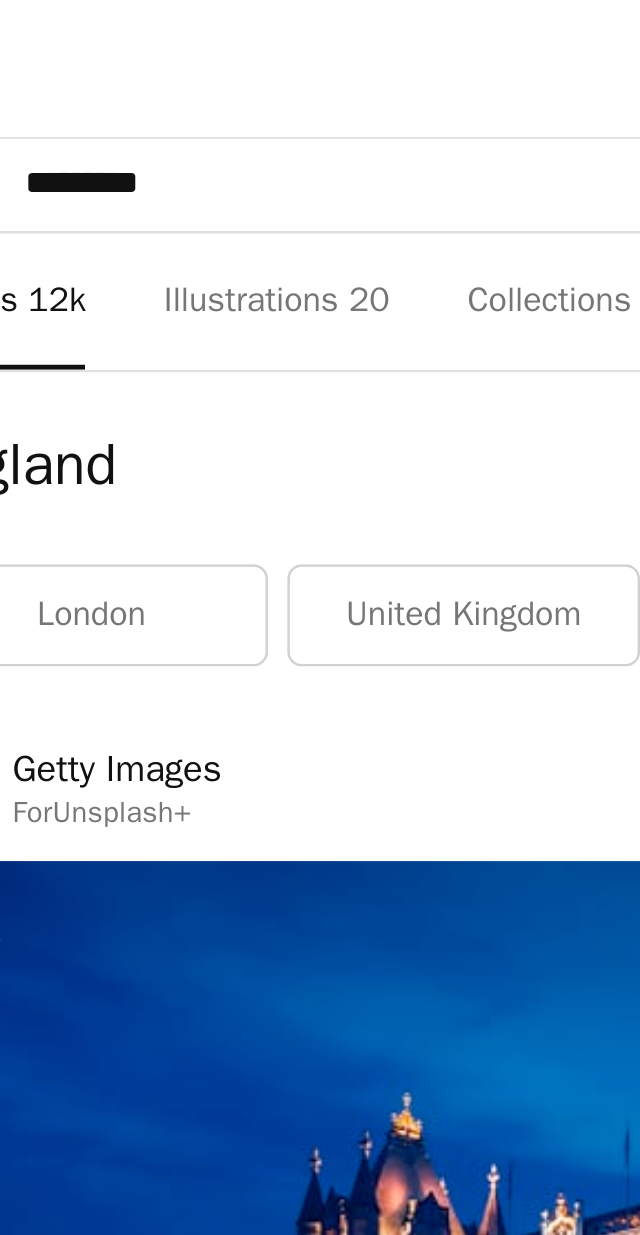 type on "********" 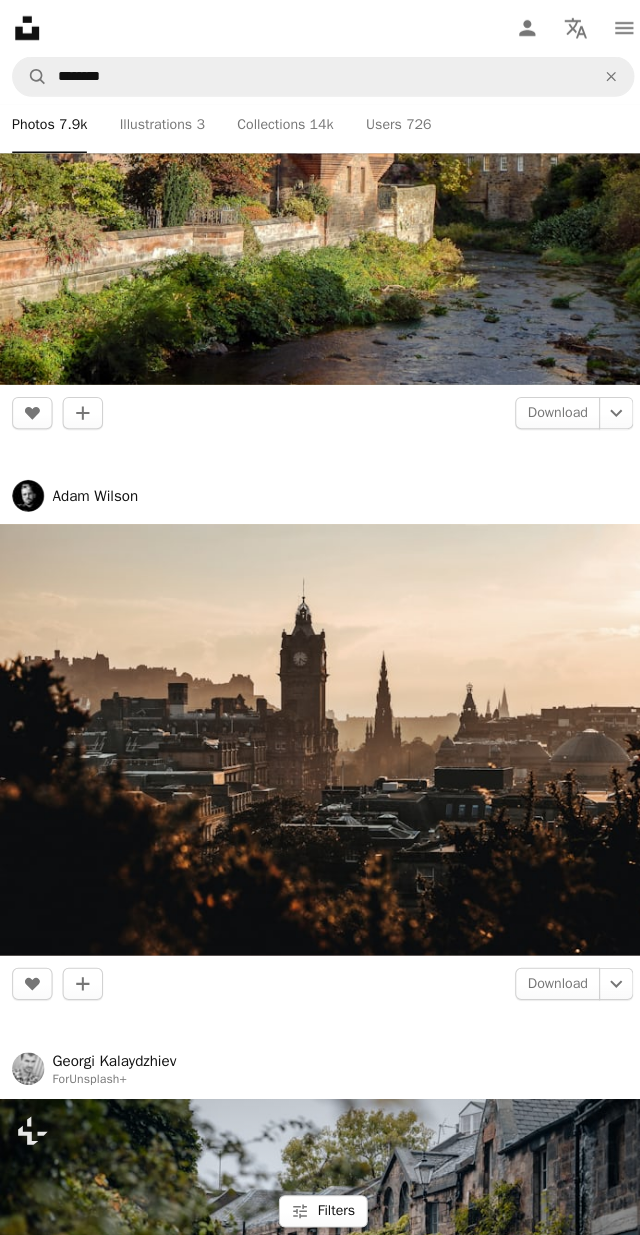 scroll, scrollTop: 8633, scrollLeft: 0, axis: vertical 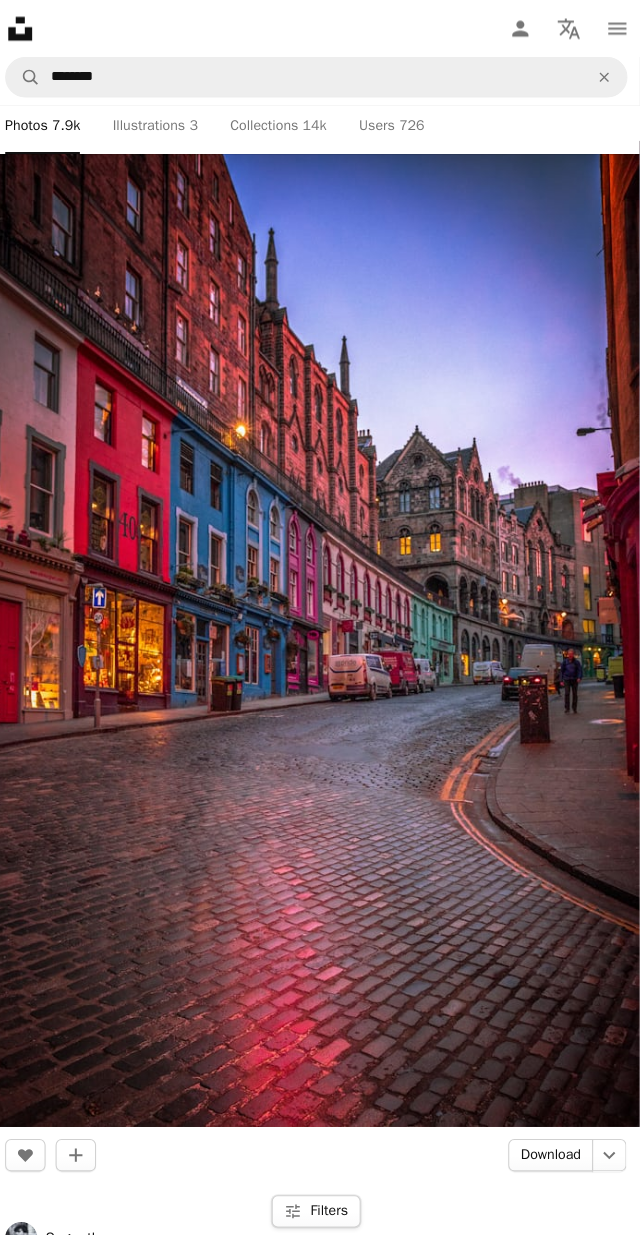 click on "Download" at bounding box center [552, 1143] 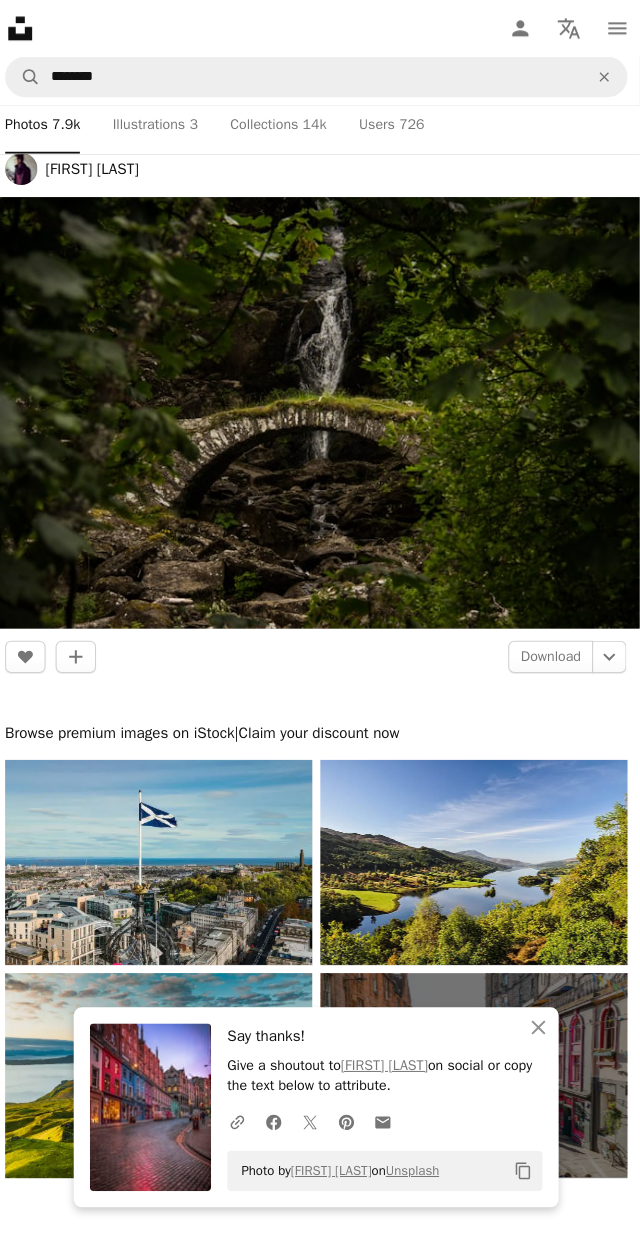 scroll, scrollTop: 12825, scrollLeft: 0, axis: vertical 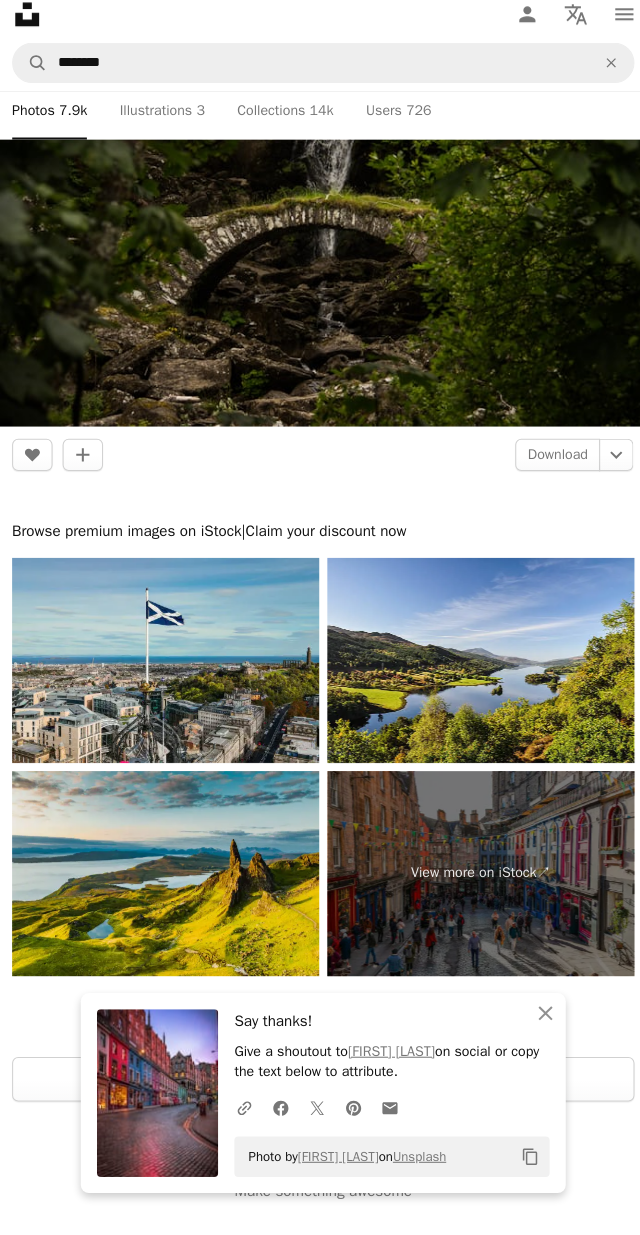 click at bounding box center (476, 667) 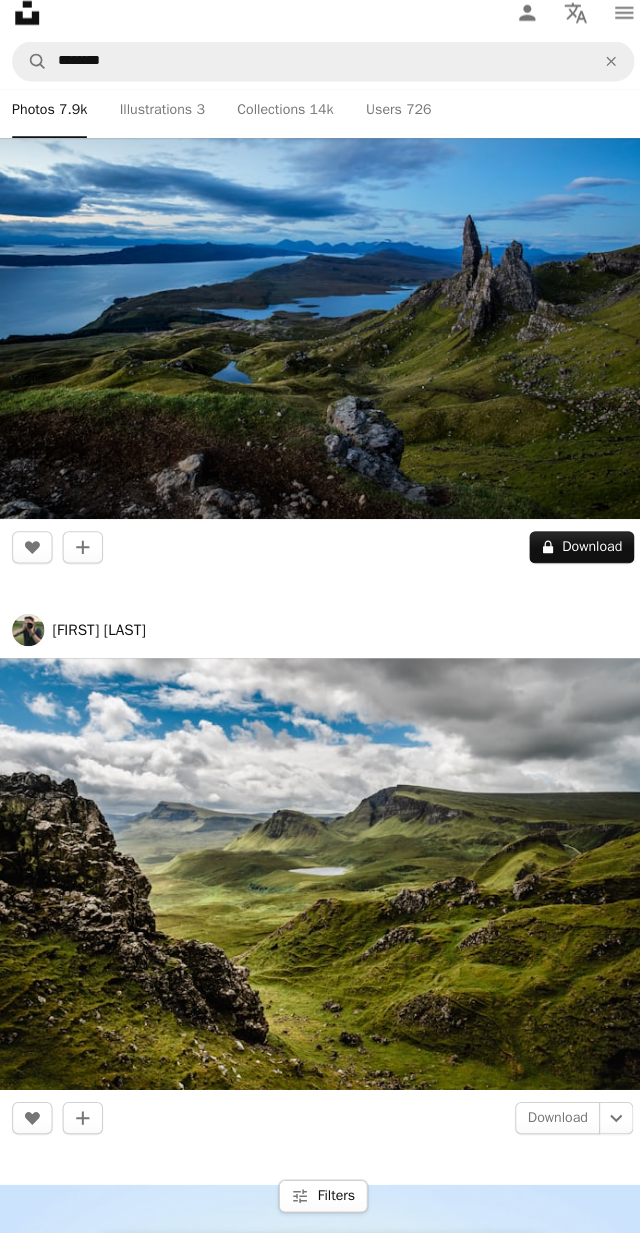 scroll, scrollTop: 0, scrollLeft: 0, axis: both 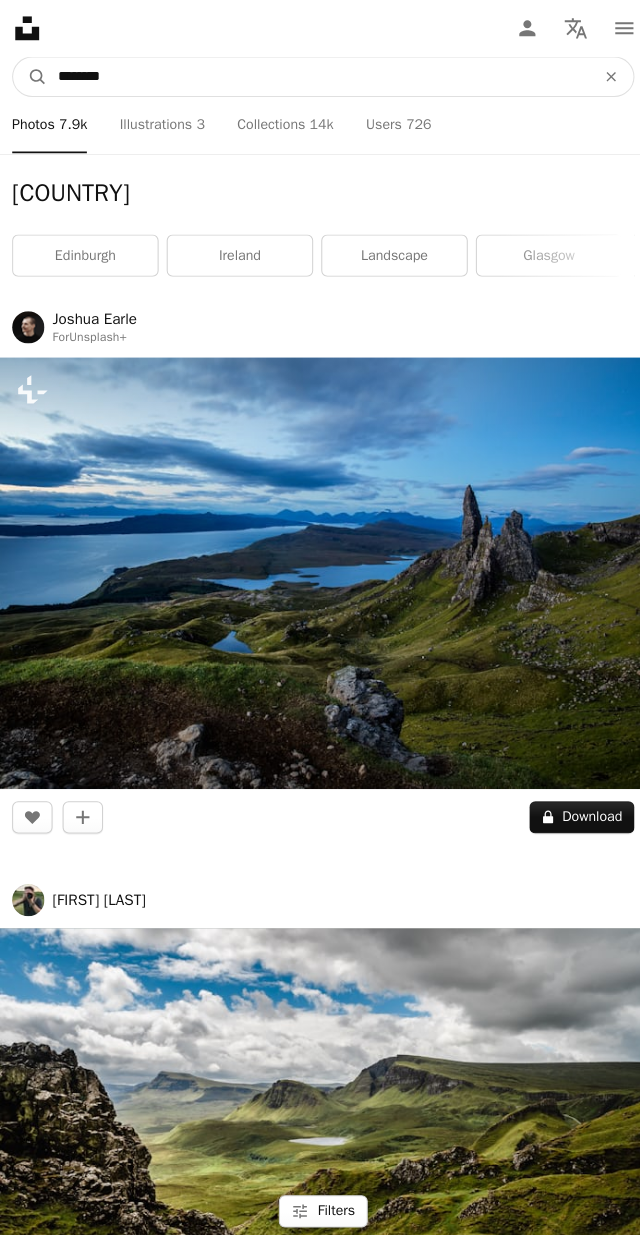 click on "********" at bounding box center [315, 76] 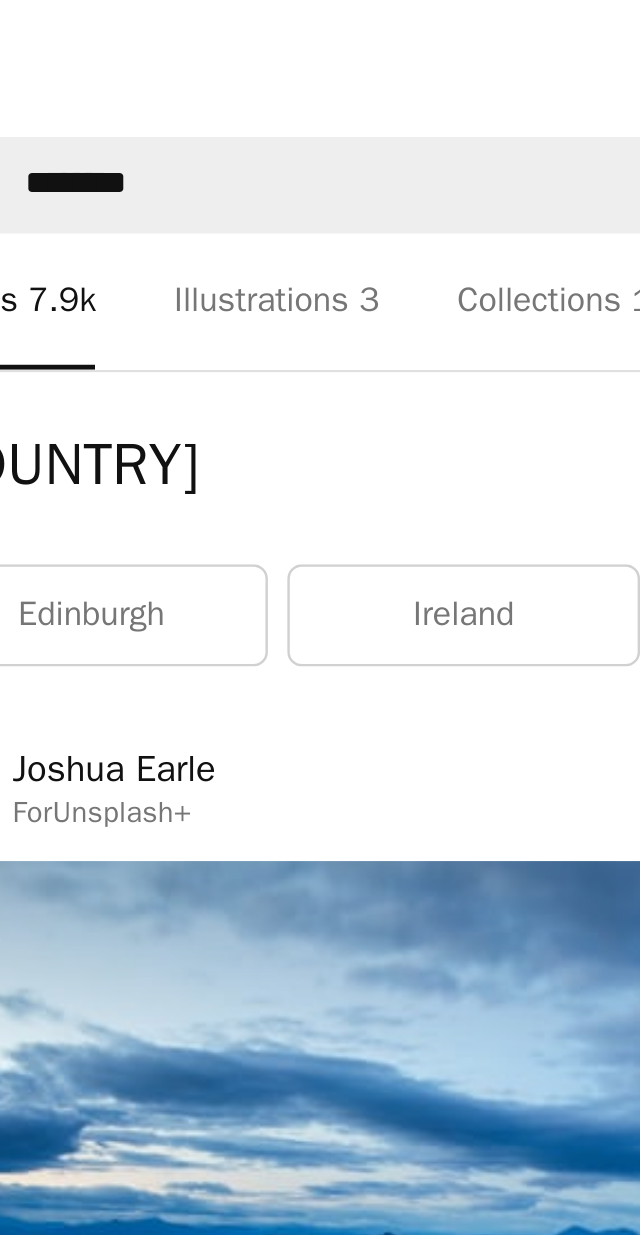 click on "ireland" at bounding box center [237, 253] 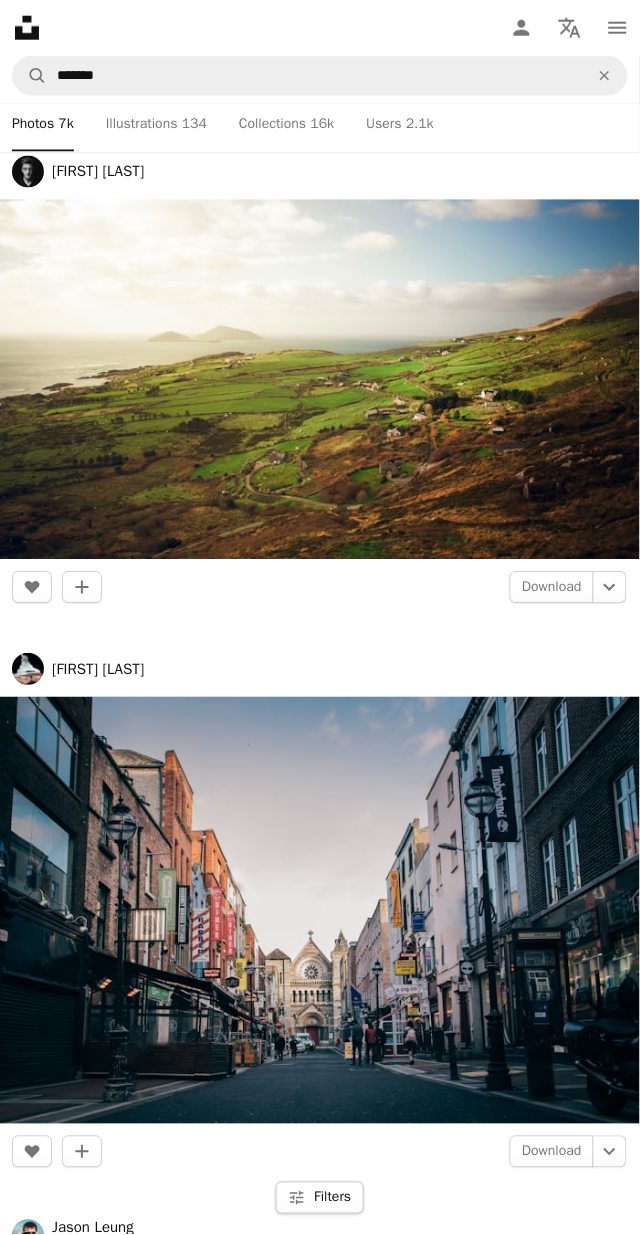 scroll, scrollTop: 8098, scrollLeft: 0, axis: vertical 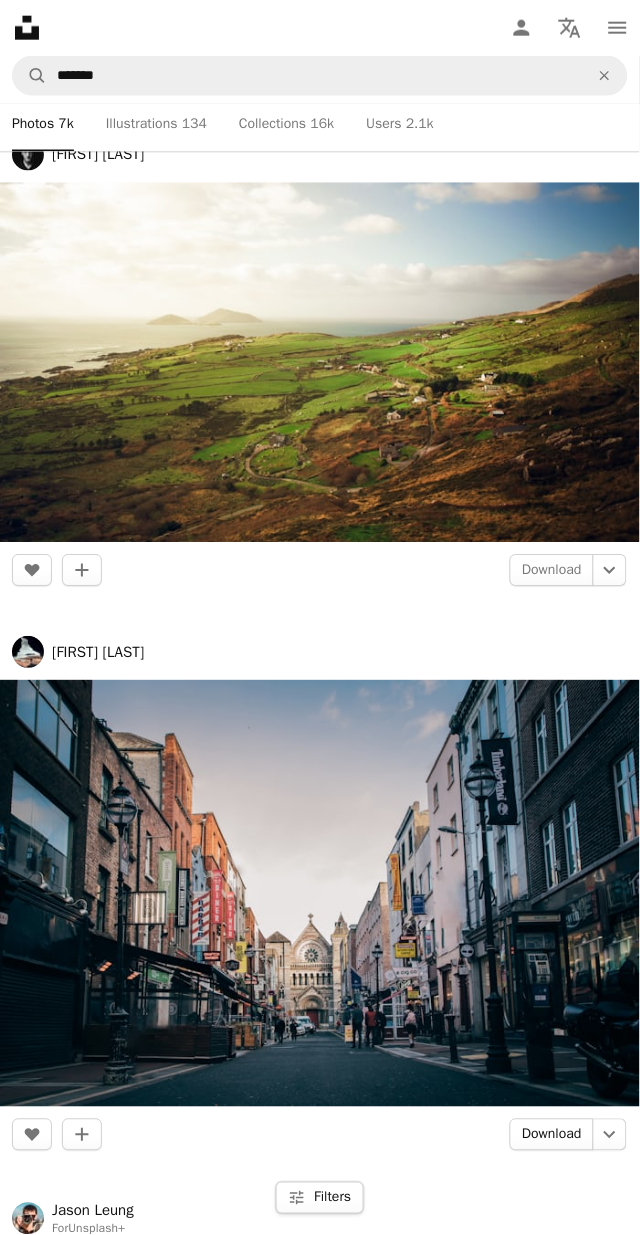 click on "Download" at bounding box center (552, 1136) 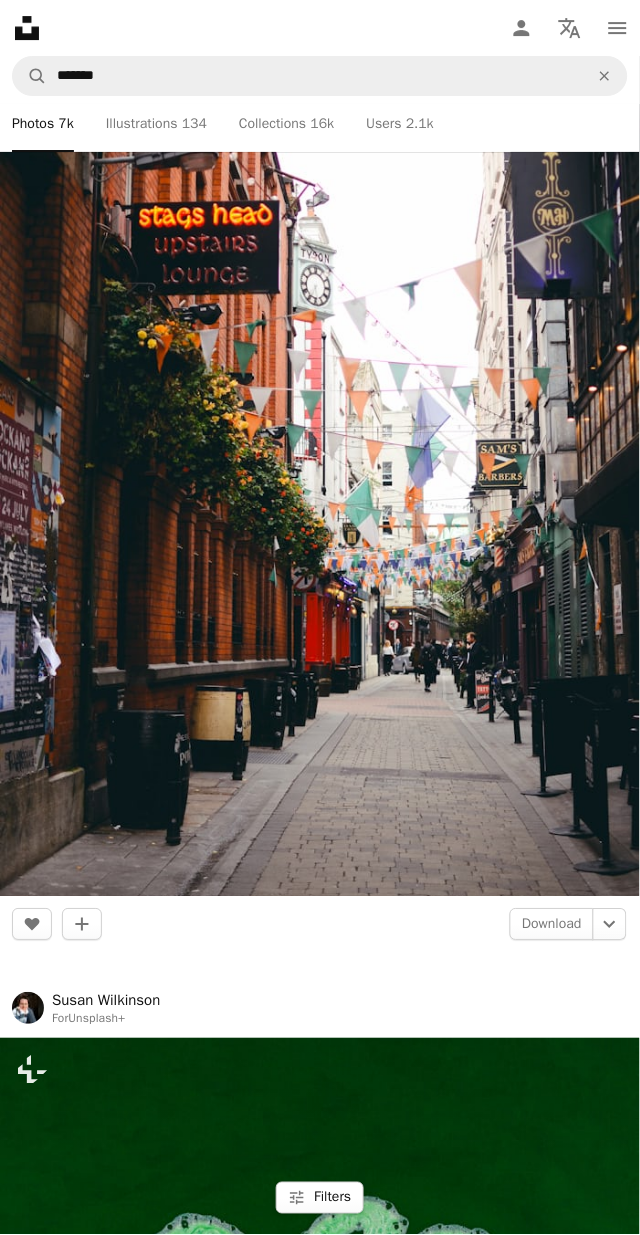 scroll, scrollTop: 11709, scrollLeft: 0, axis: vertical 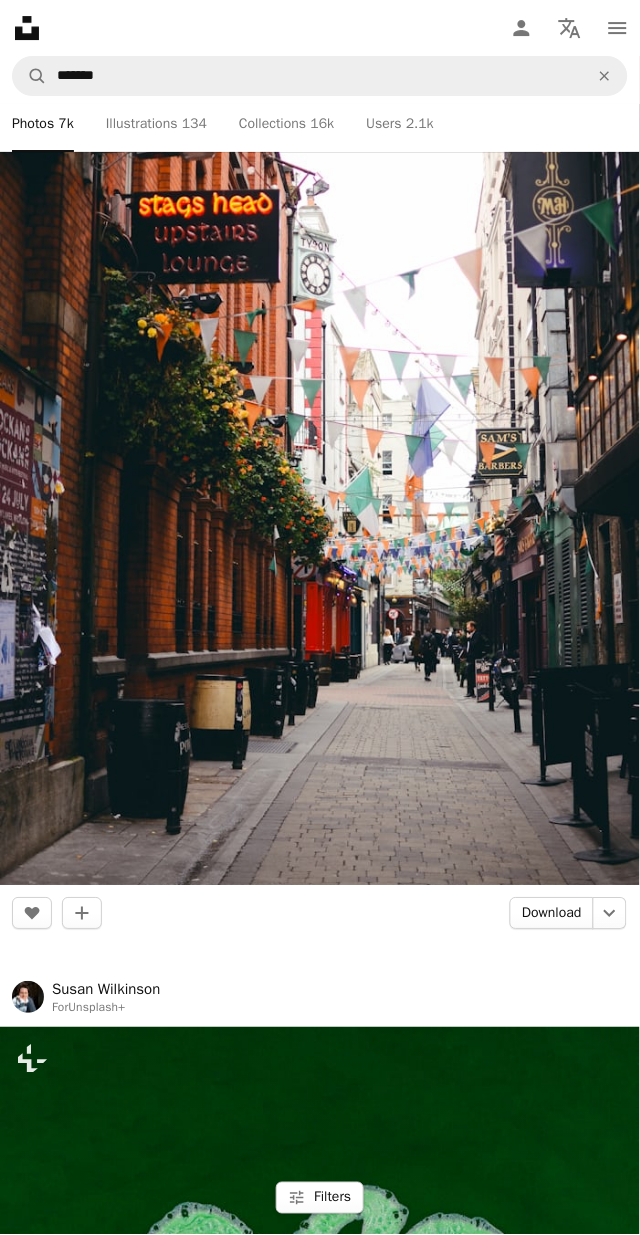 click on "Download" at bounding box center (552, 914) 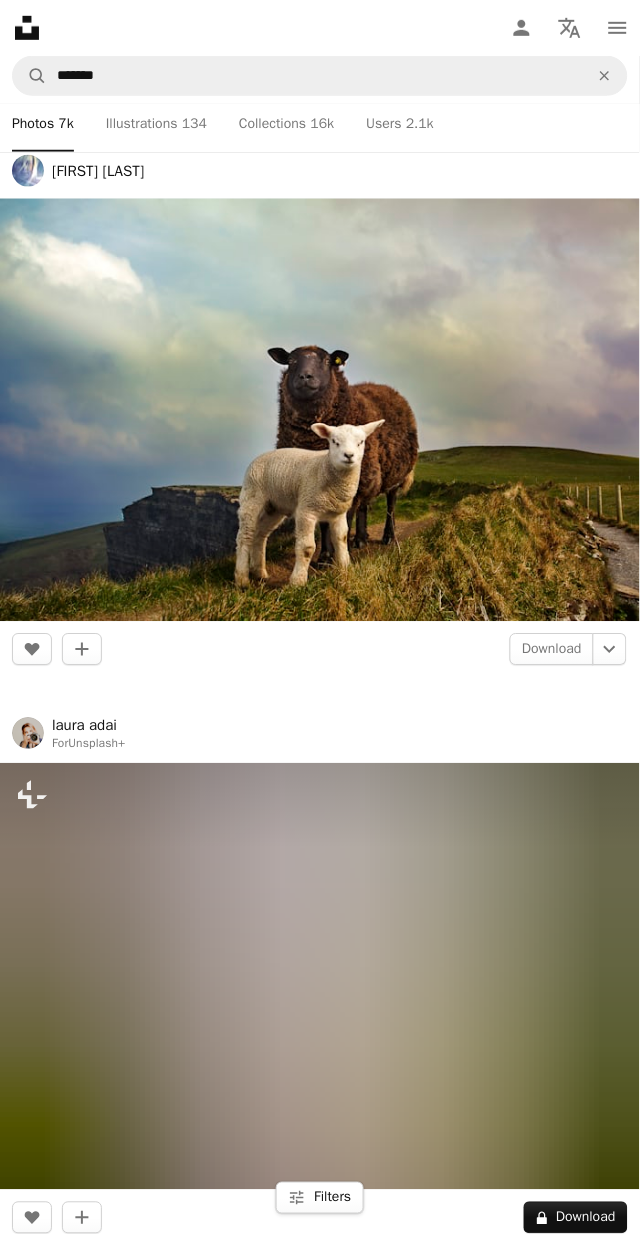 scroll, scrollTop: 0, scrollLeft: 0, axis: both 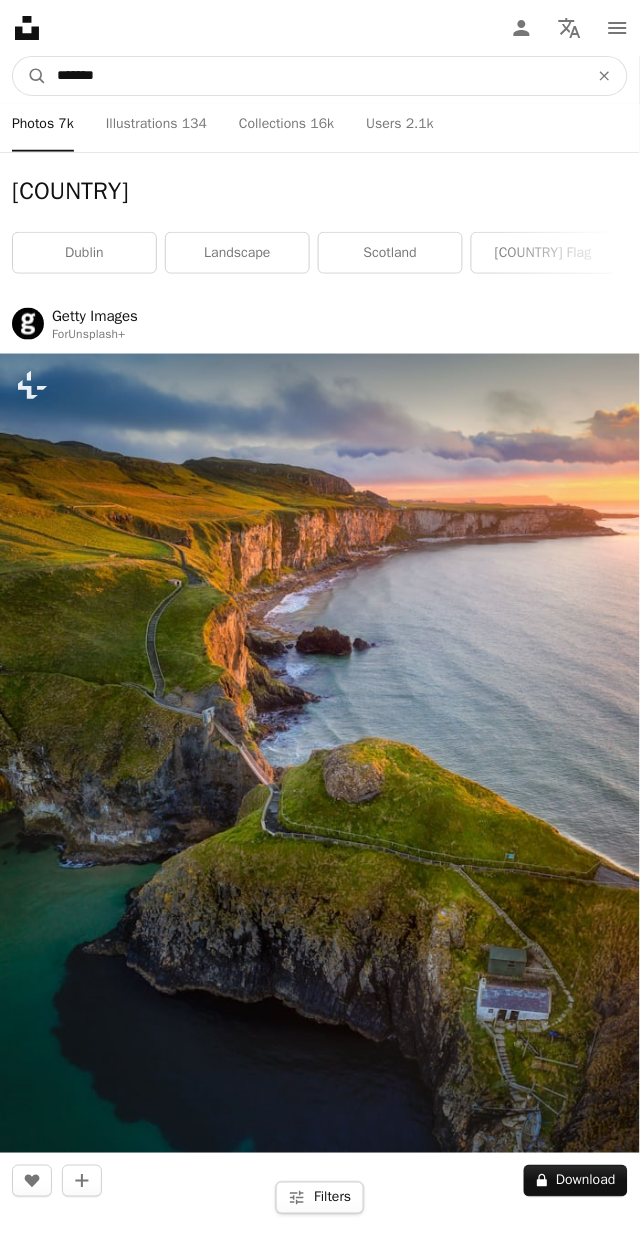 click on "*******" at bounding box center [315, 76] 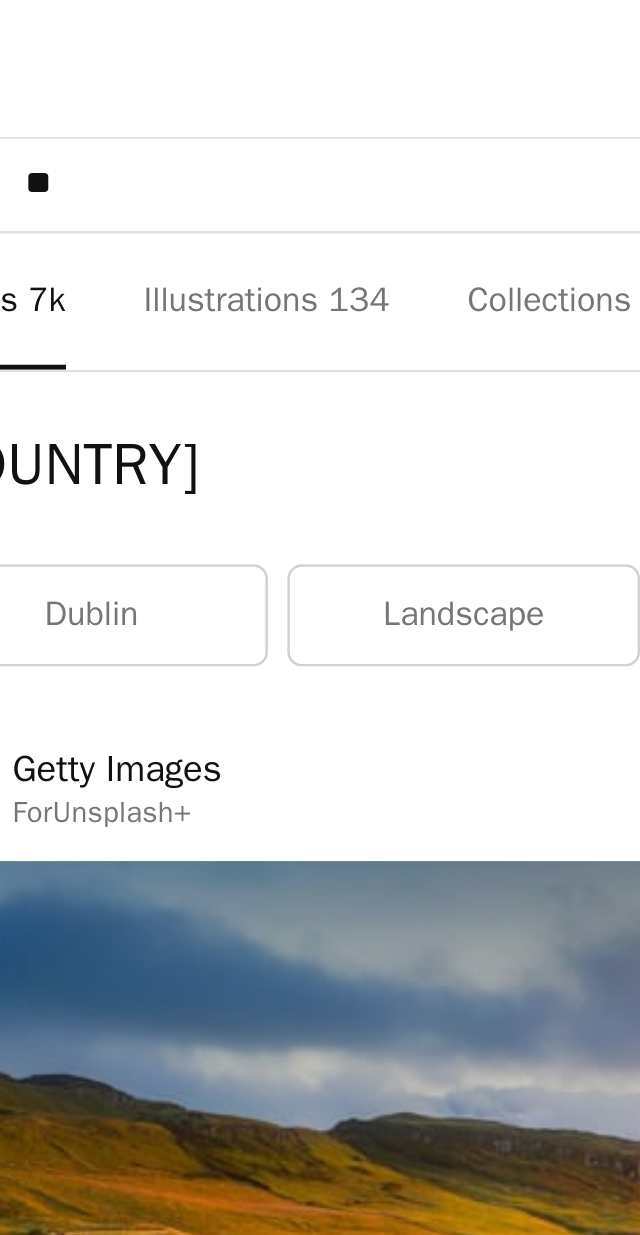 type on "*" 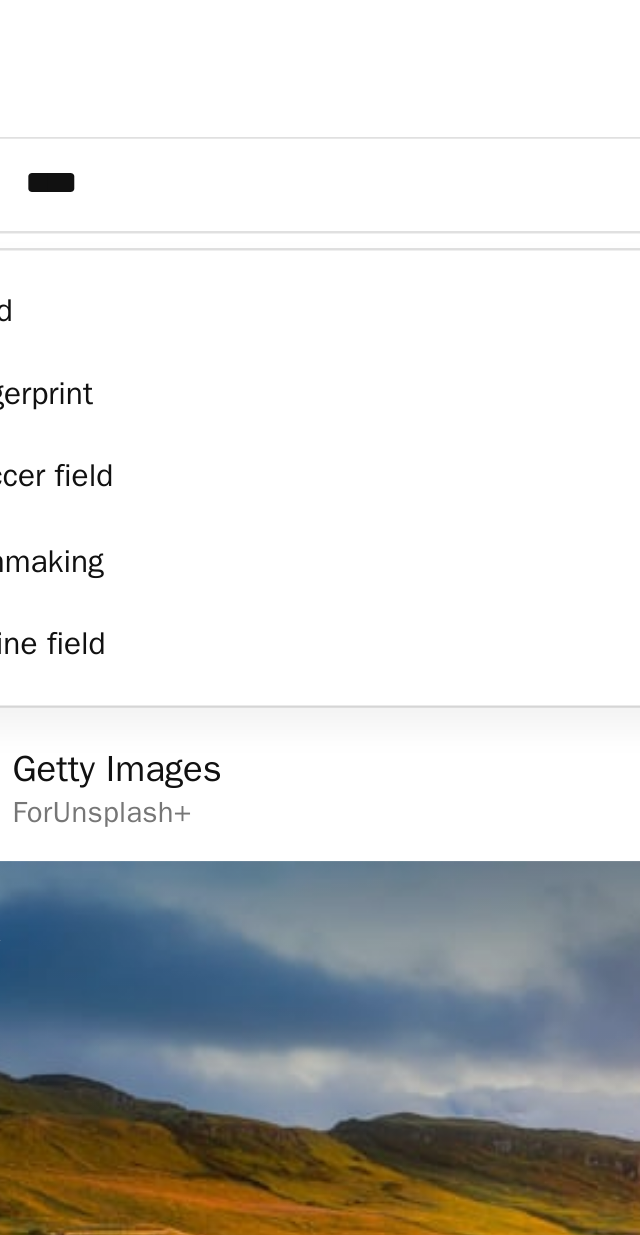 type on "*****" 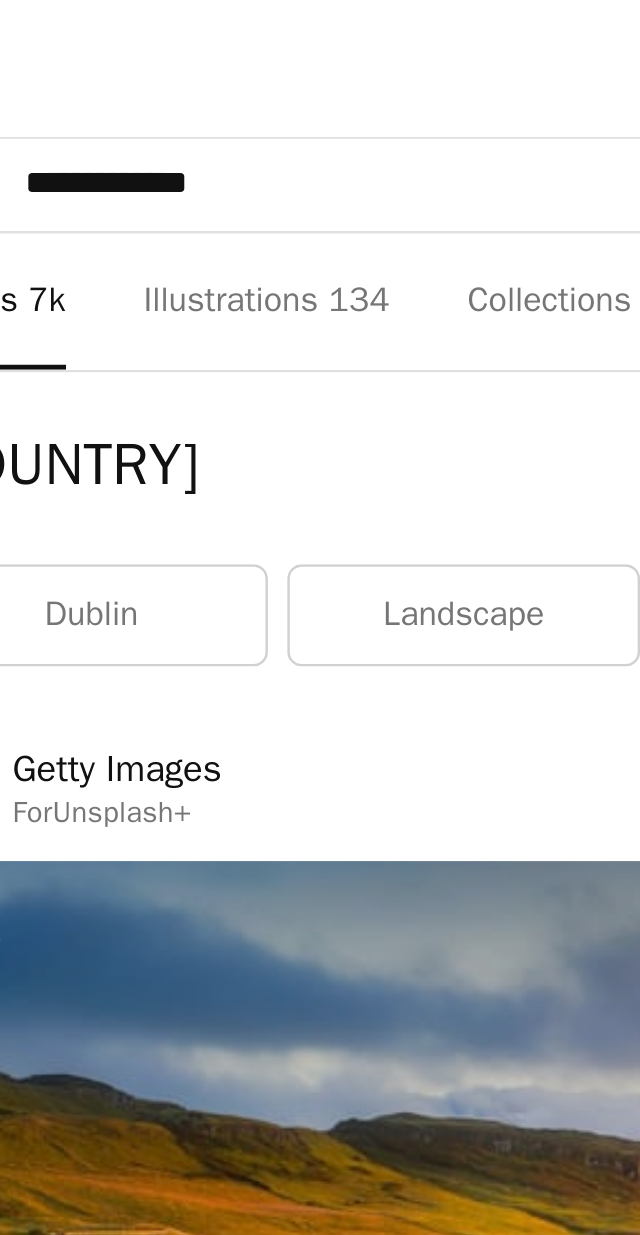 type on "**********" 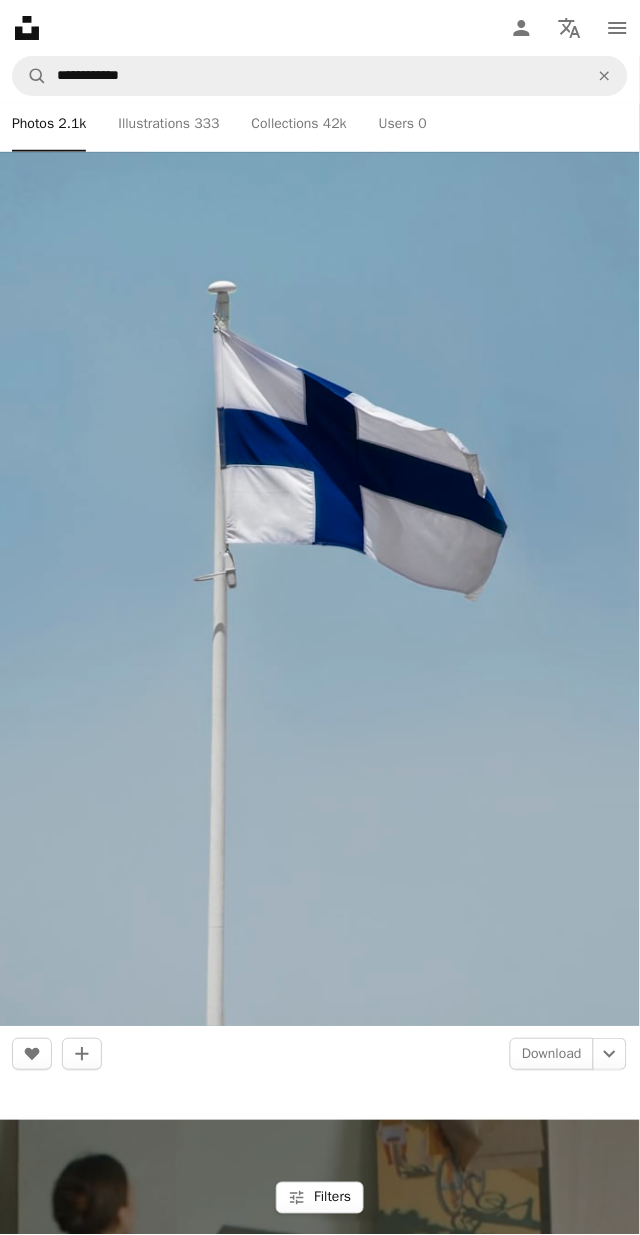 scroll, scrollTop: 794, scrollLeft: 0, axis: vertical 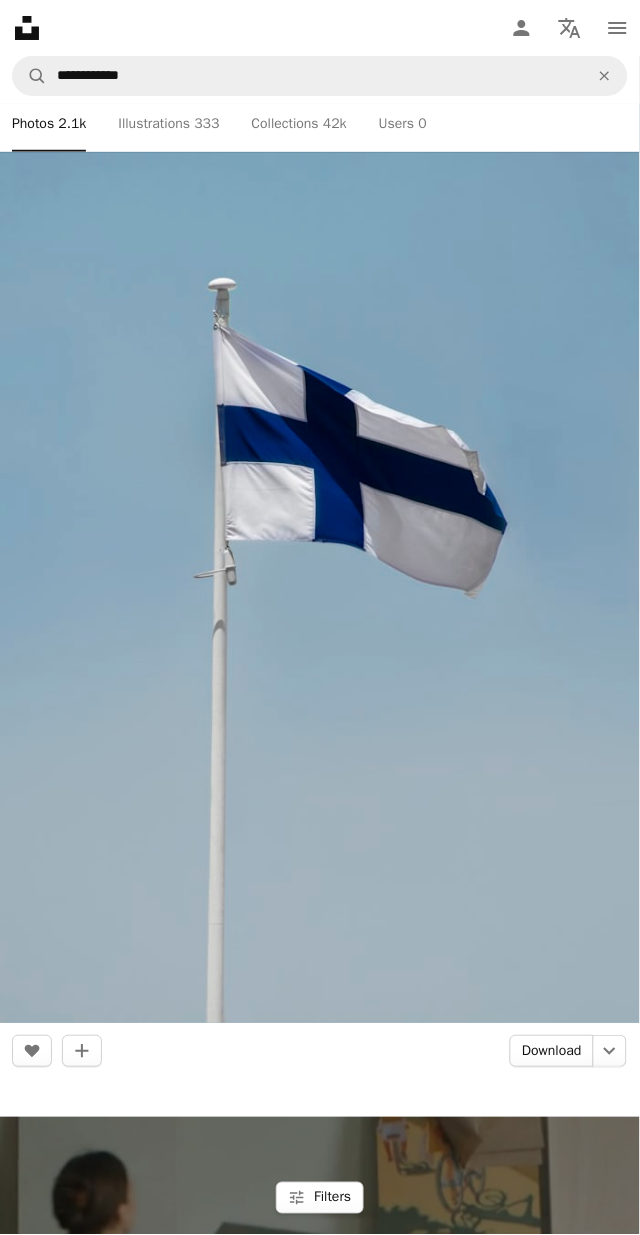 click on "Download" at bounding box center [552, 1052] 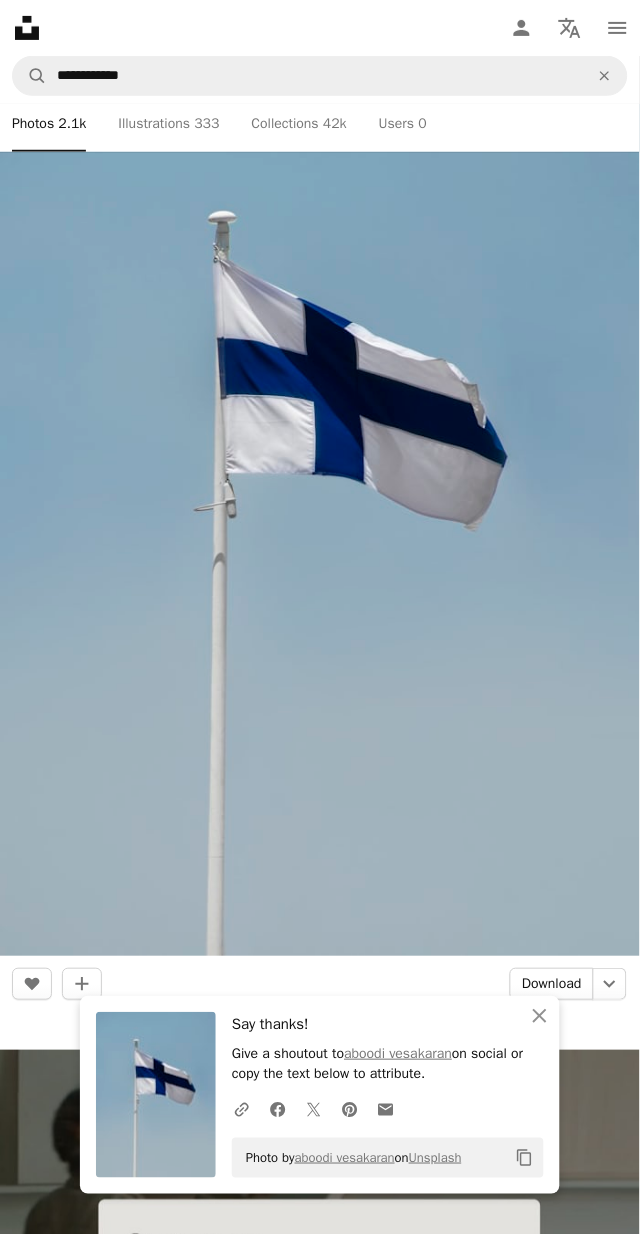 scroll, scrollTop: 0, scrollLeft: 0, axis: both 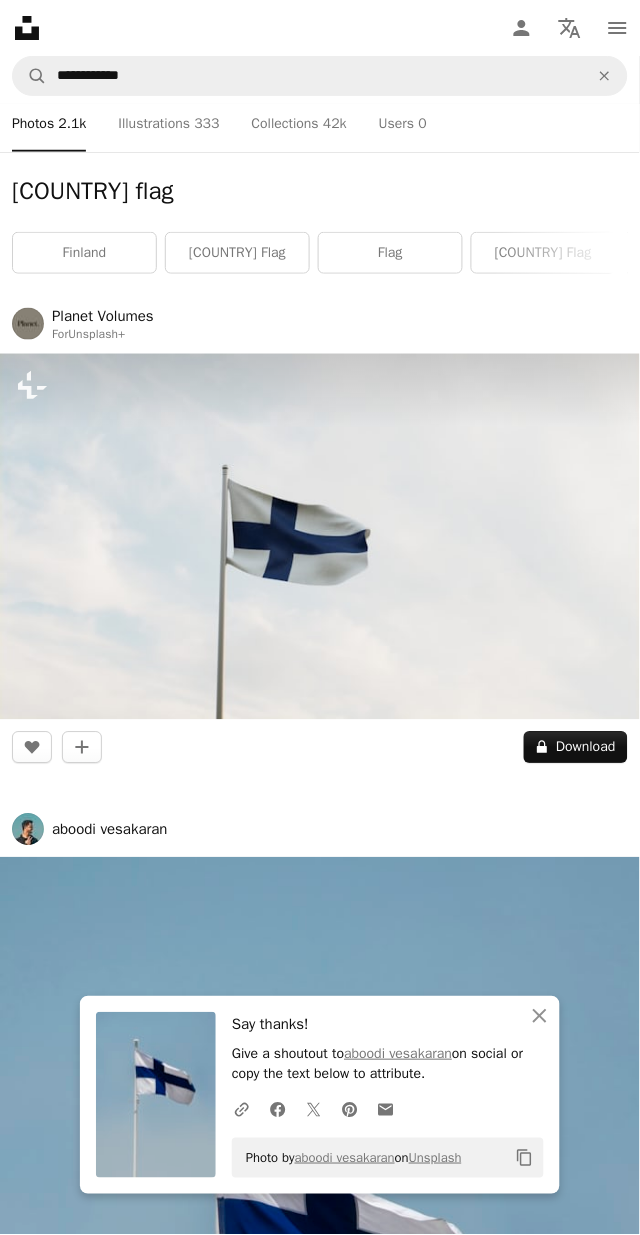 click on "A stack of folders Collections   42k" at bounding box center (299, 124) 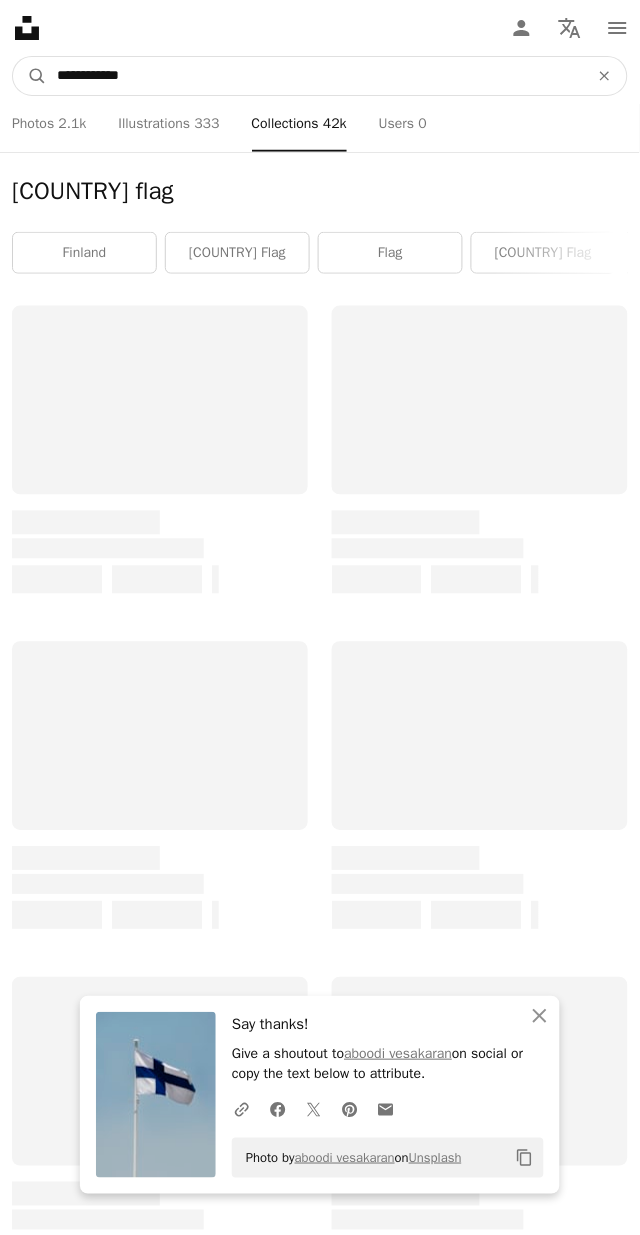 click on "**********" at bounding box center [315, 76] 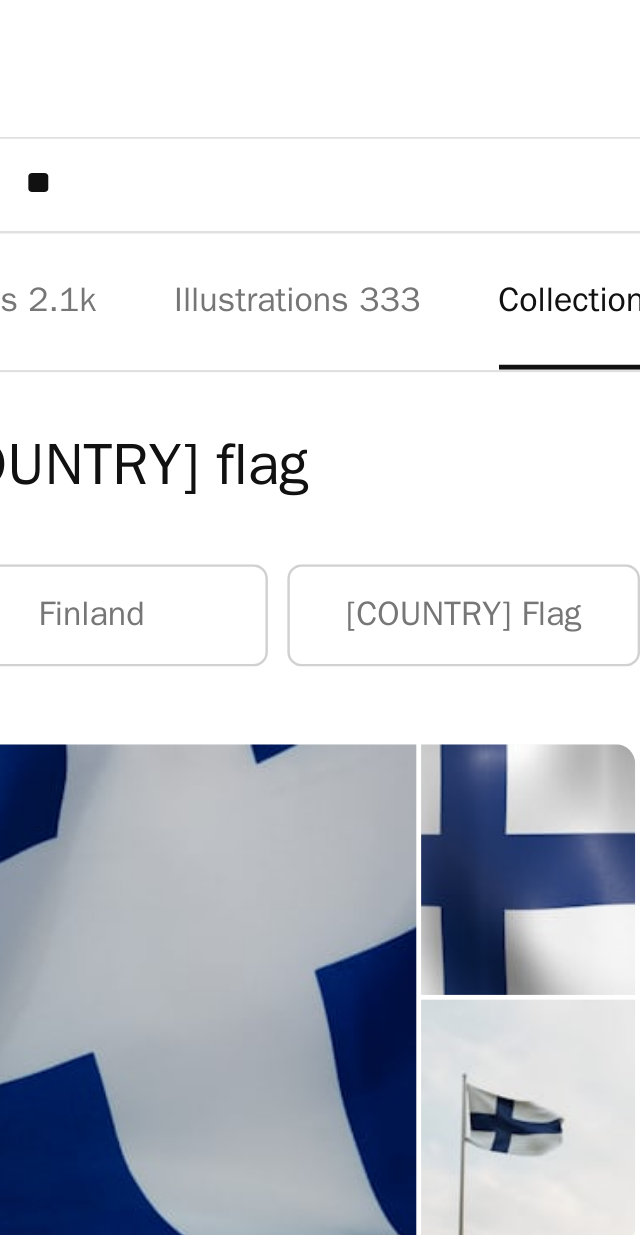 type on "*" 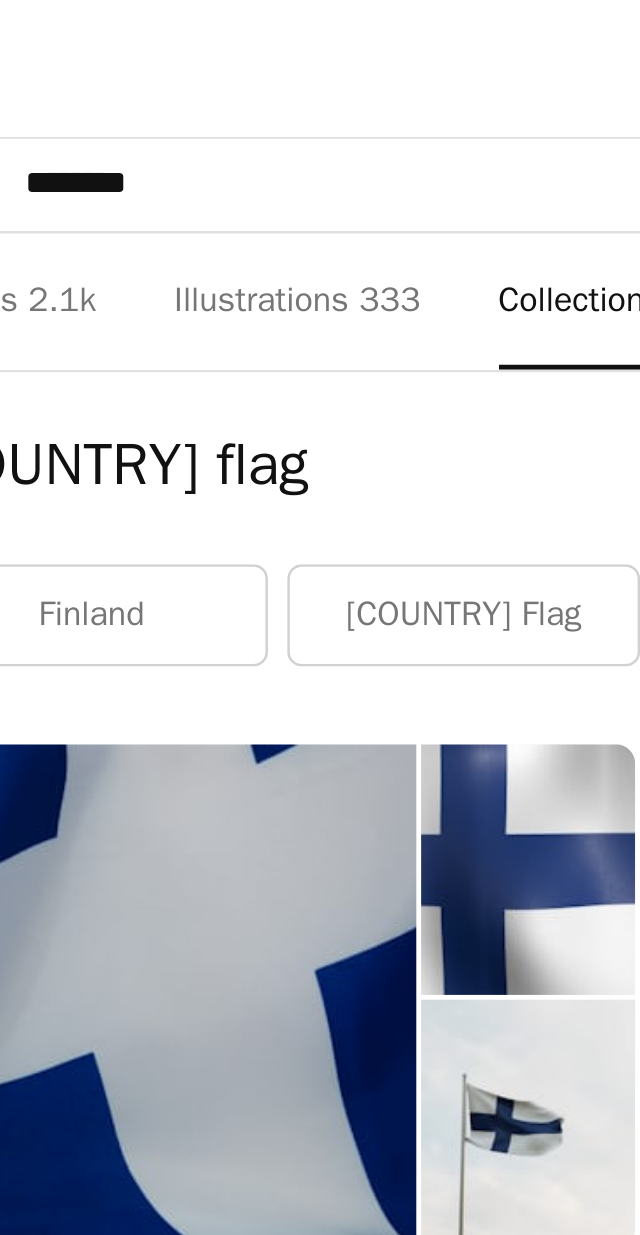 type on "*******" 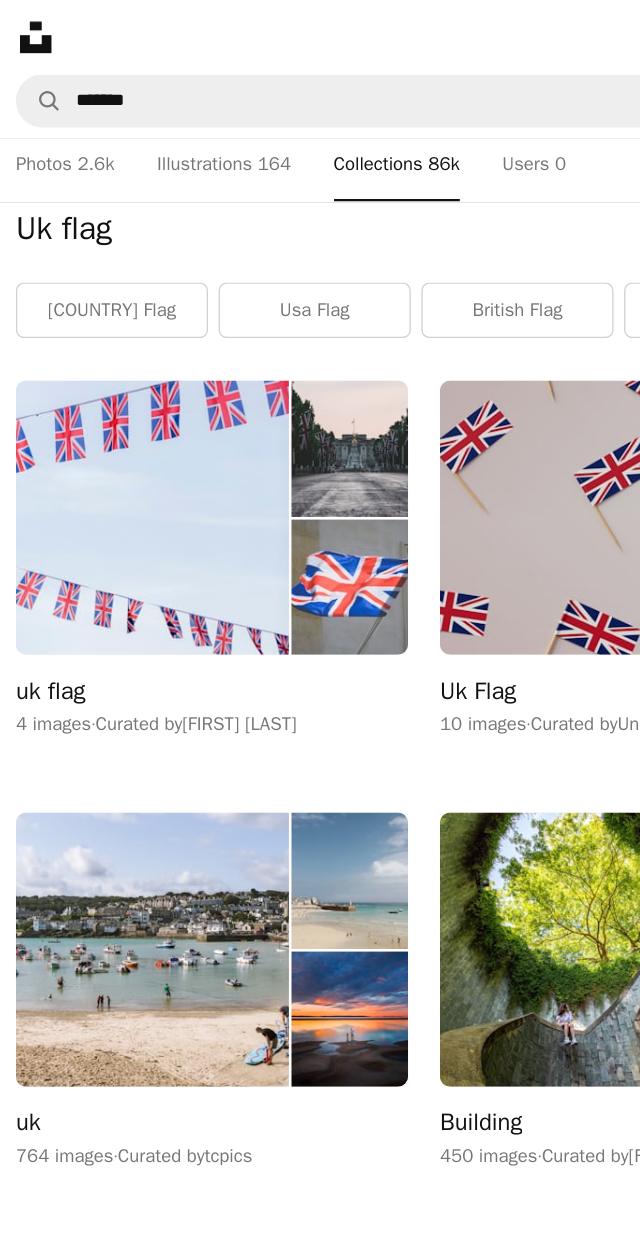 scroll, scrollTop: 0, scrollLeft: 0, axis: both 